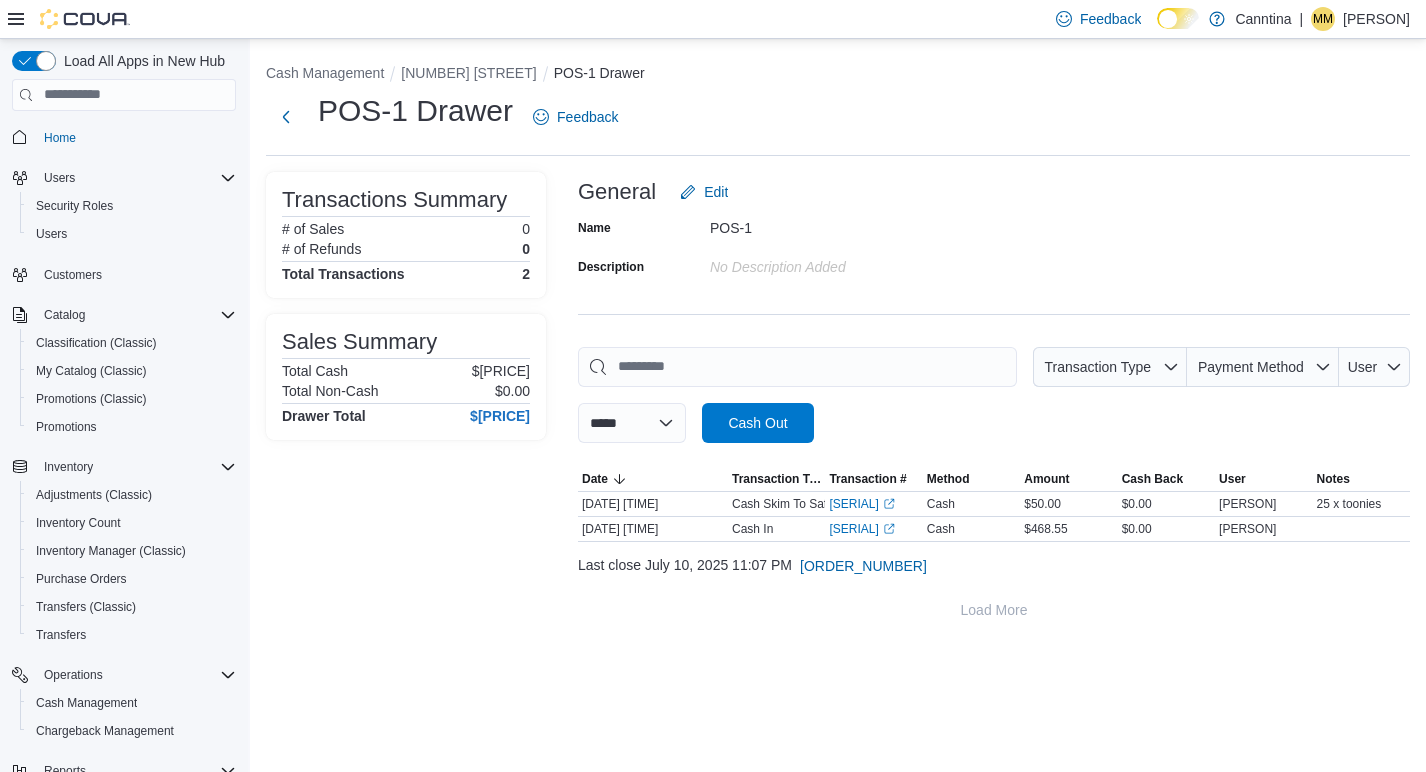 scroll, scrollTop: 0, scrollLeft: 0, axis: both 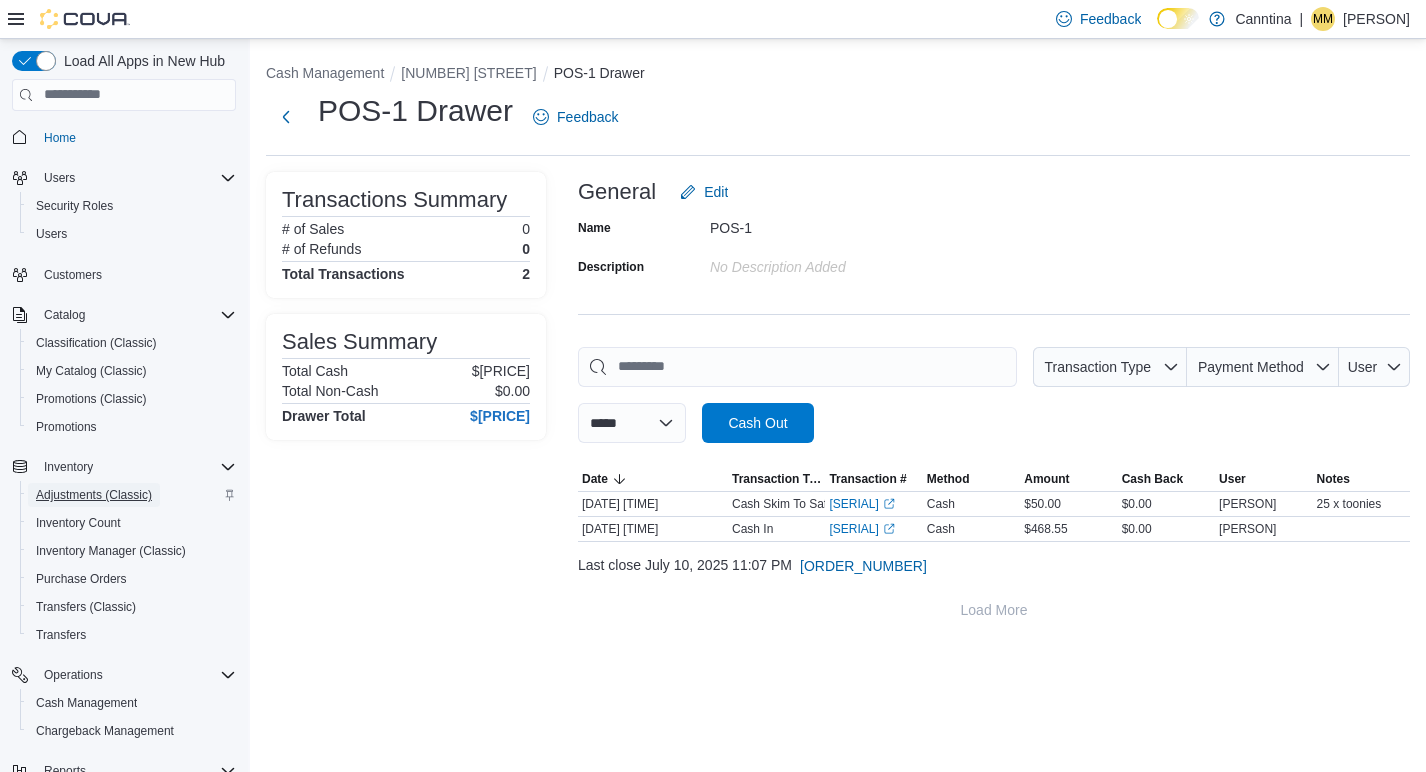 click on "Adjustments (Classic)" at bounding box center (94, 495) 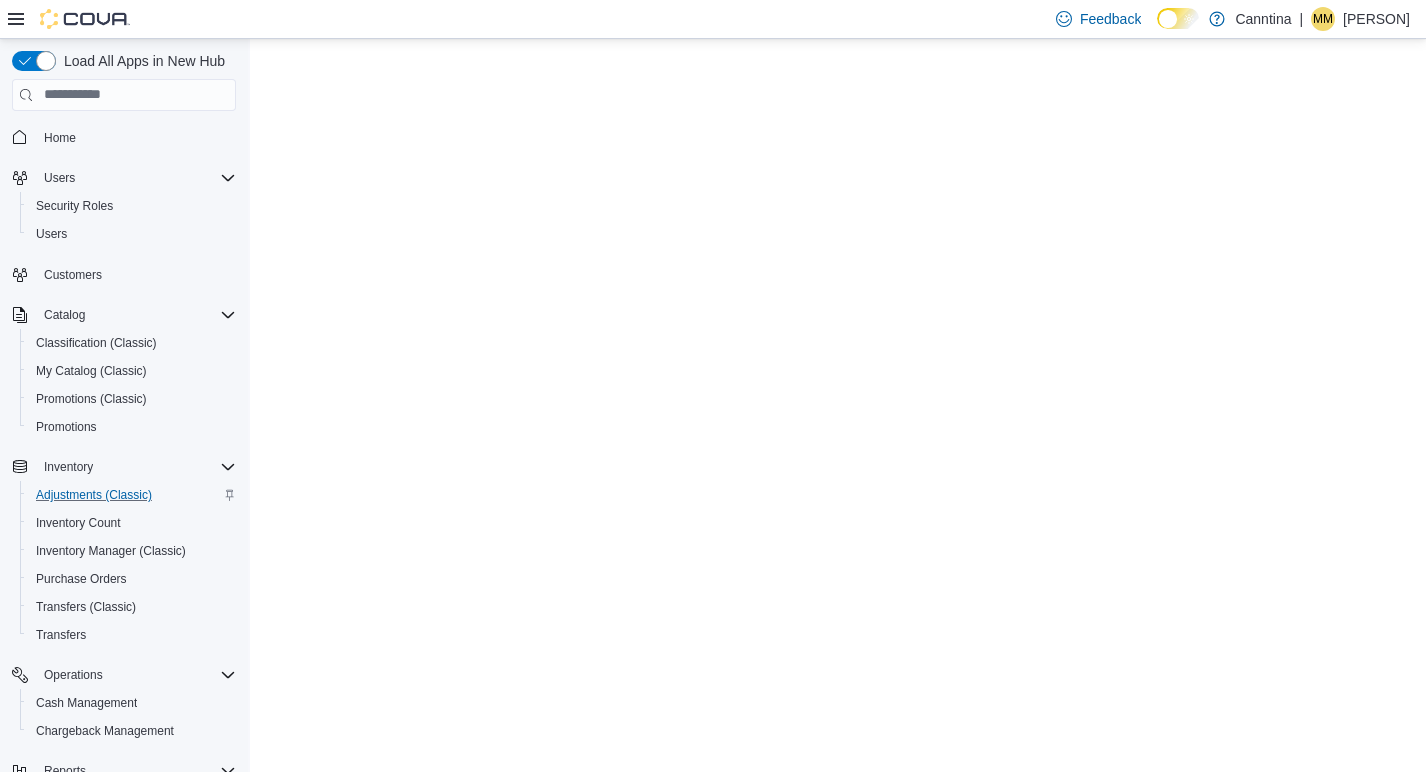 scroll, scrollTop: 0, scrollLeft: 0, axis: both 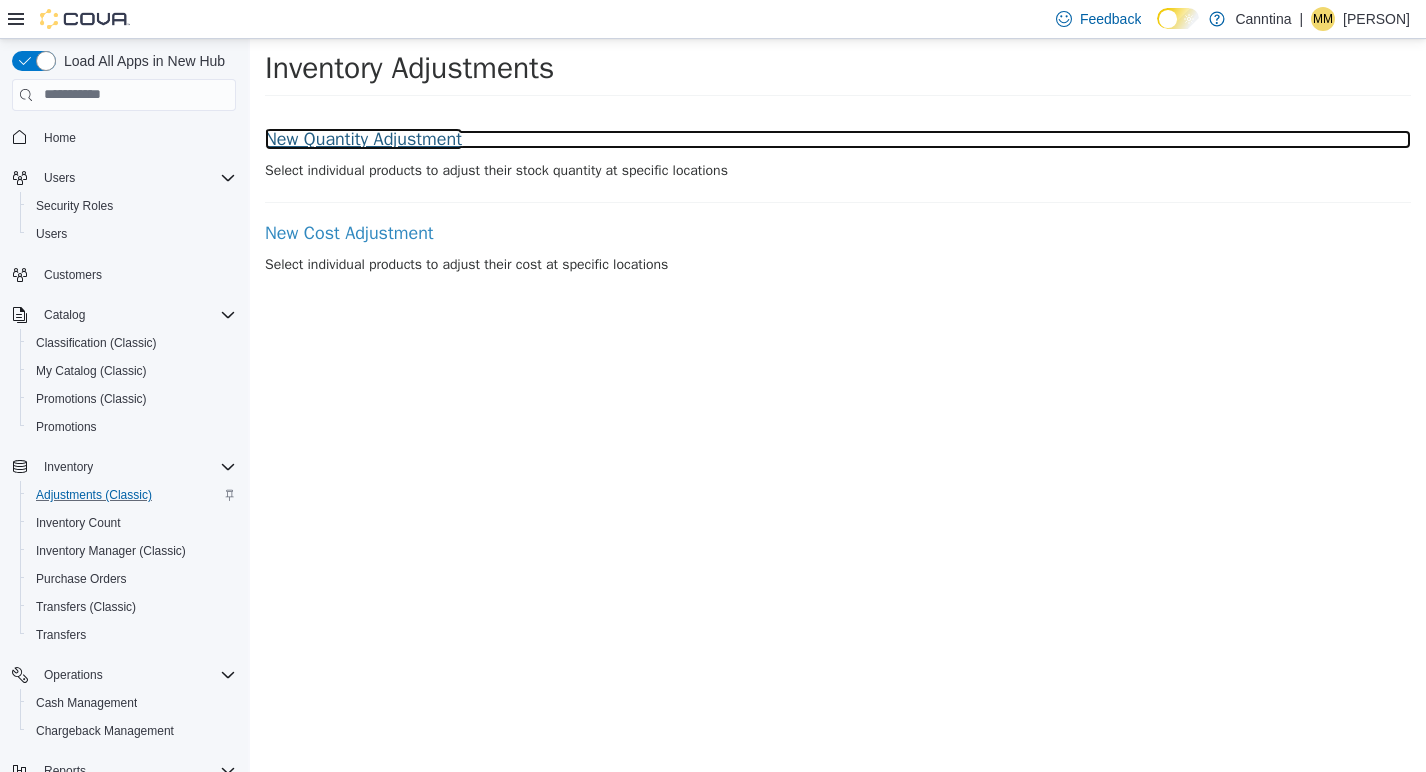 click on "New Quantity Adjustment" at bounding box center [838, 139] 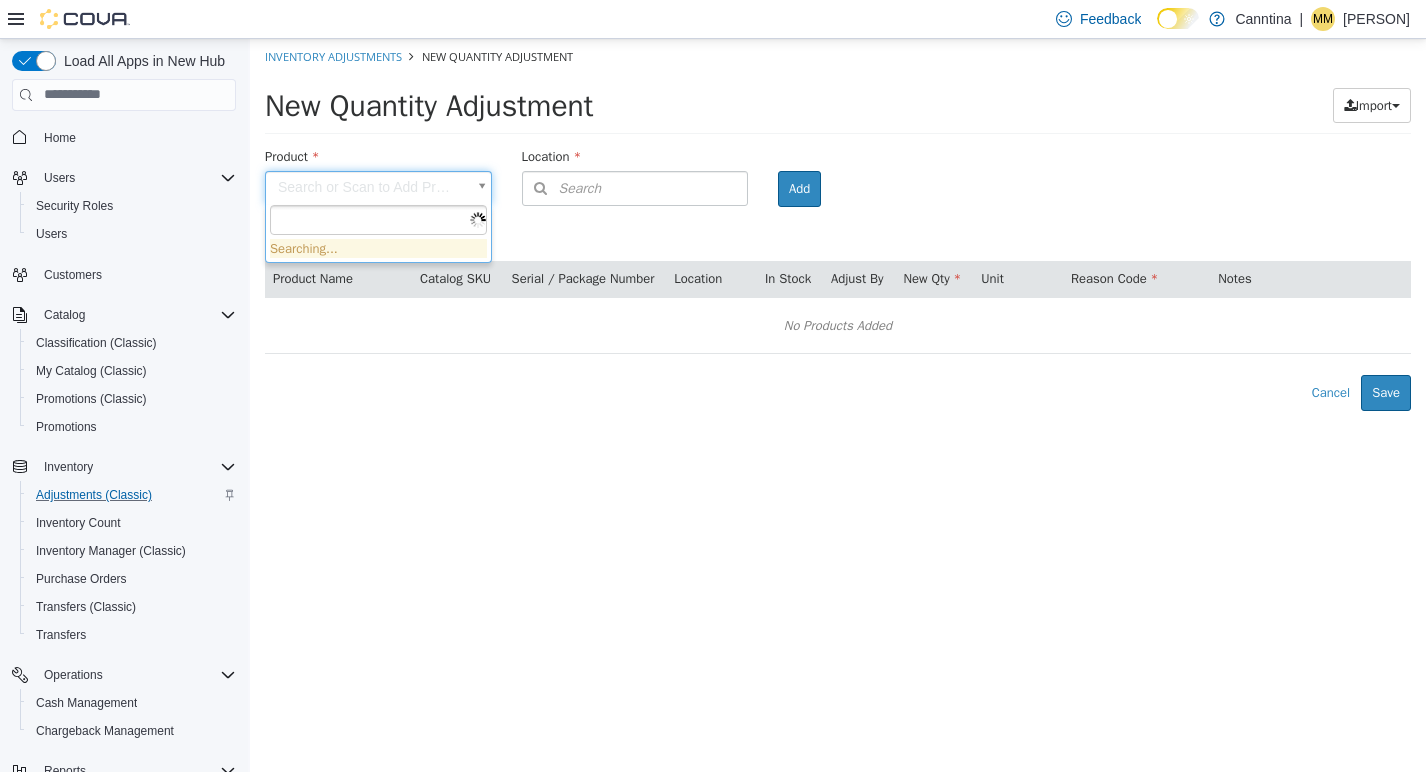 click on "×
Inventory Adjustments
New Quantity Adjustment
New Quantity Adjustment
Import  Inventory Export (.CSV) Package List (.TXT)
Product     Search or Scan to Add Product     Location Search Type 3 or more characters or browse       Canntina     (3)         [NUMBER] [STREET]             [NUMBER] [STREET]             [NUMBER] [STREET]         Room   Add Products  ( 0 ) Product Name Catalog SKU Serial / Package Number Location In Stock Adjust By New Qty Unit Reason Code Notes No Products Added Error saving adjustment please resolve the errors above. Cancel Save
Searching..." at bounding box center (838, 224) 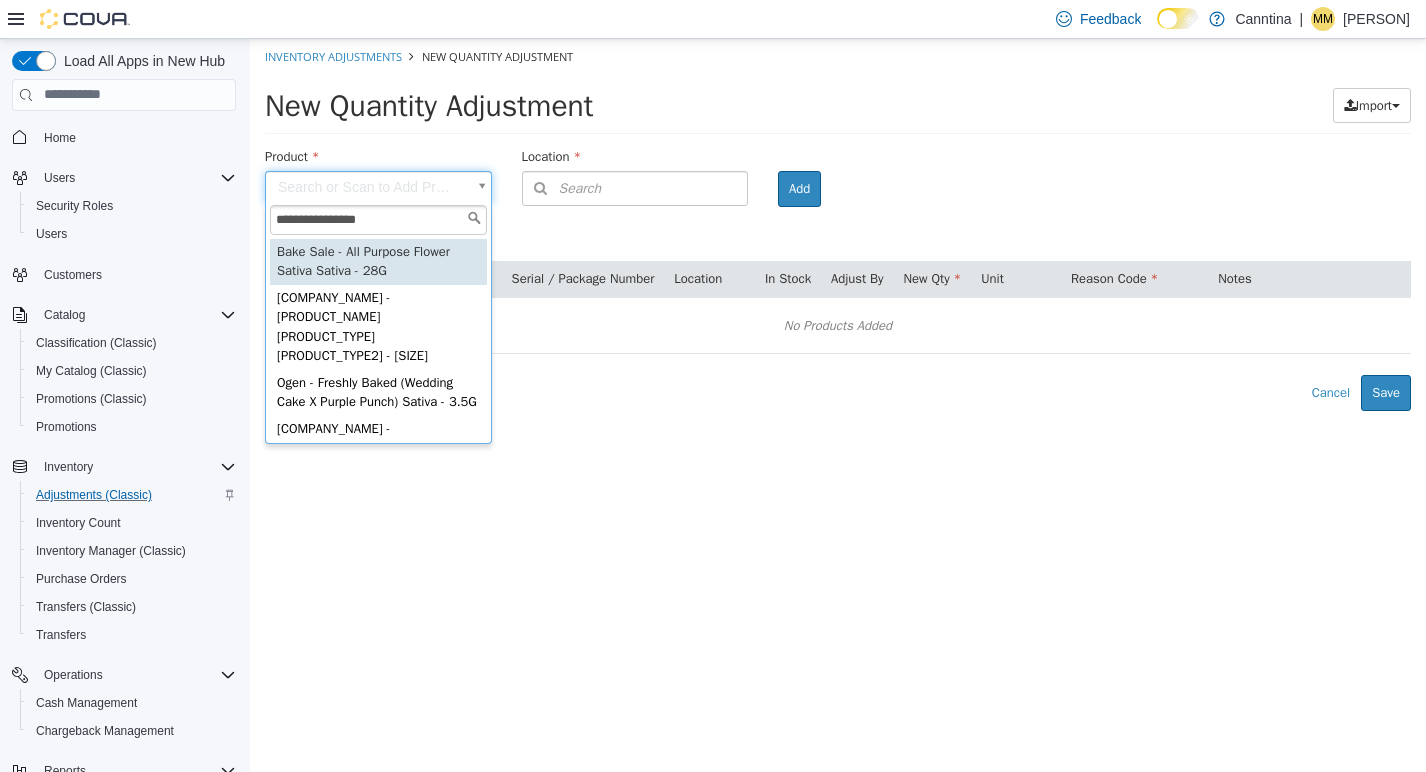 type on "**********" 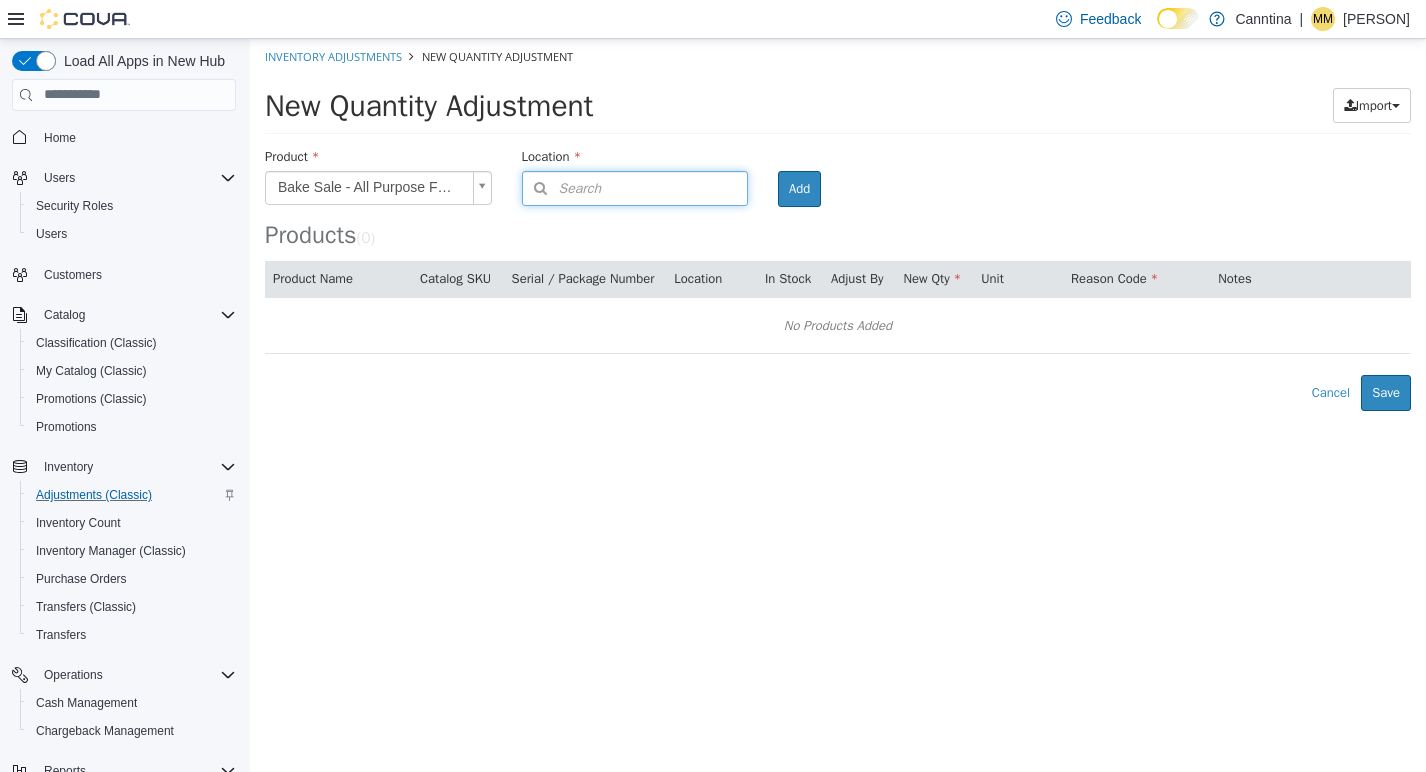 click on "Search" at bounding box center [562, 187] 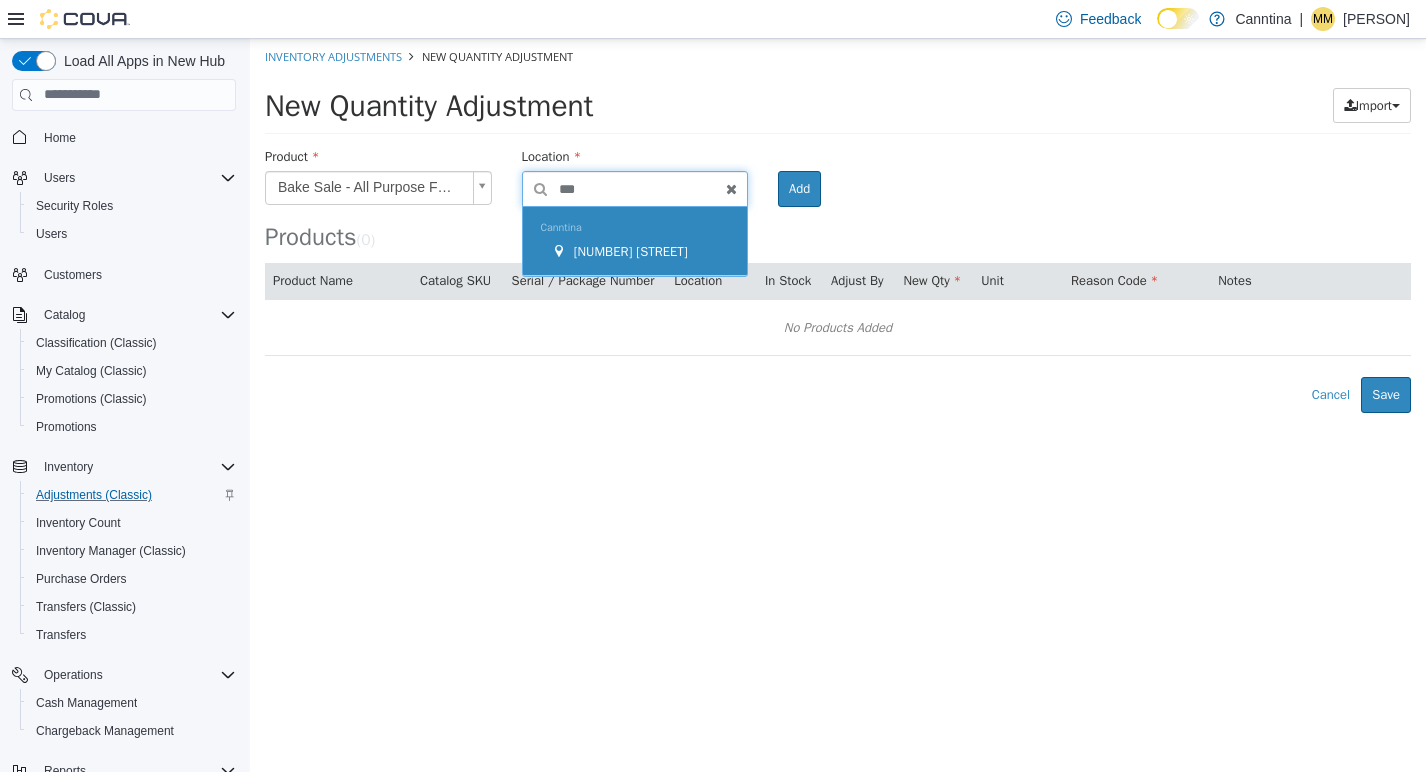 type on "***" 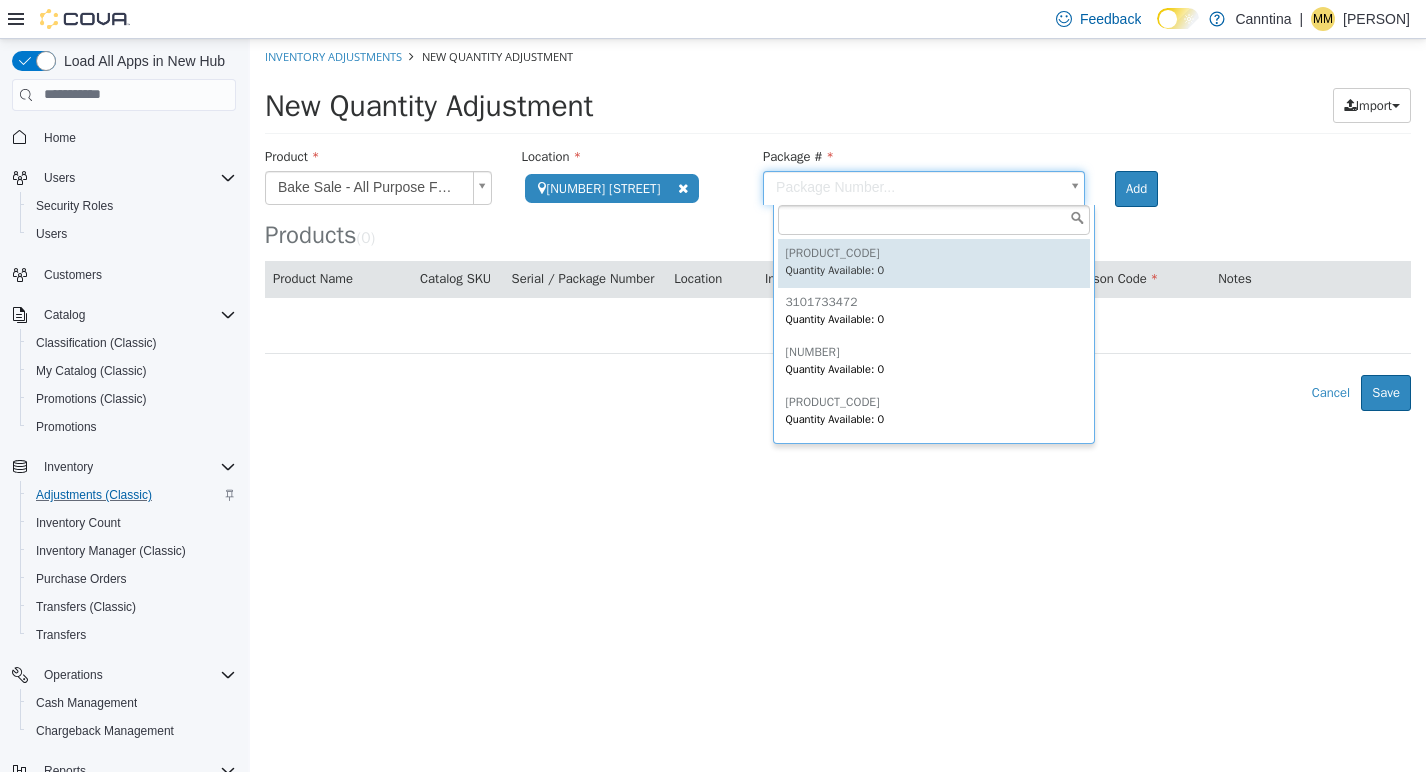 click on "**********" at bounding box center (838, 224) 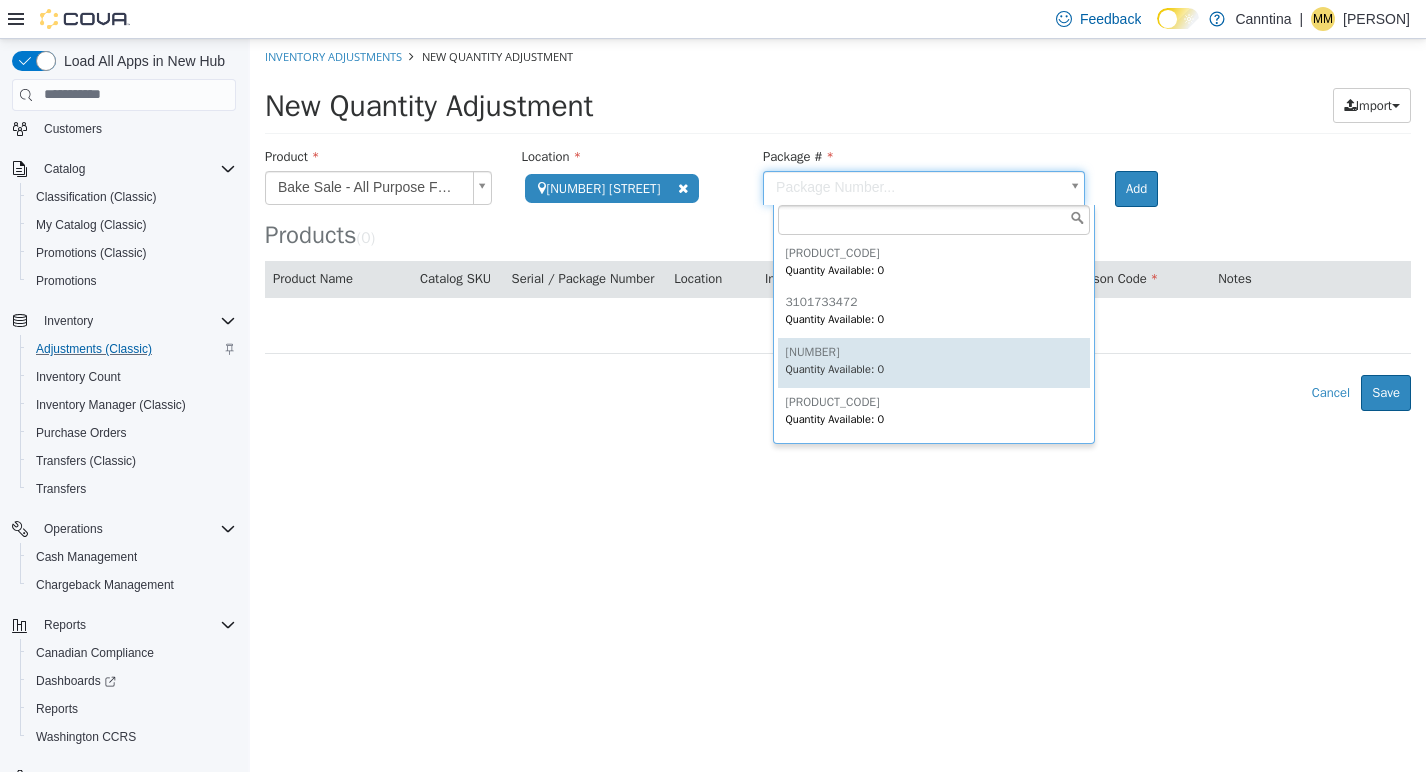 scroll, scrollTop: 189, scrollLeft: 0, axis: vertical 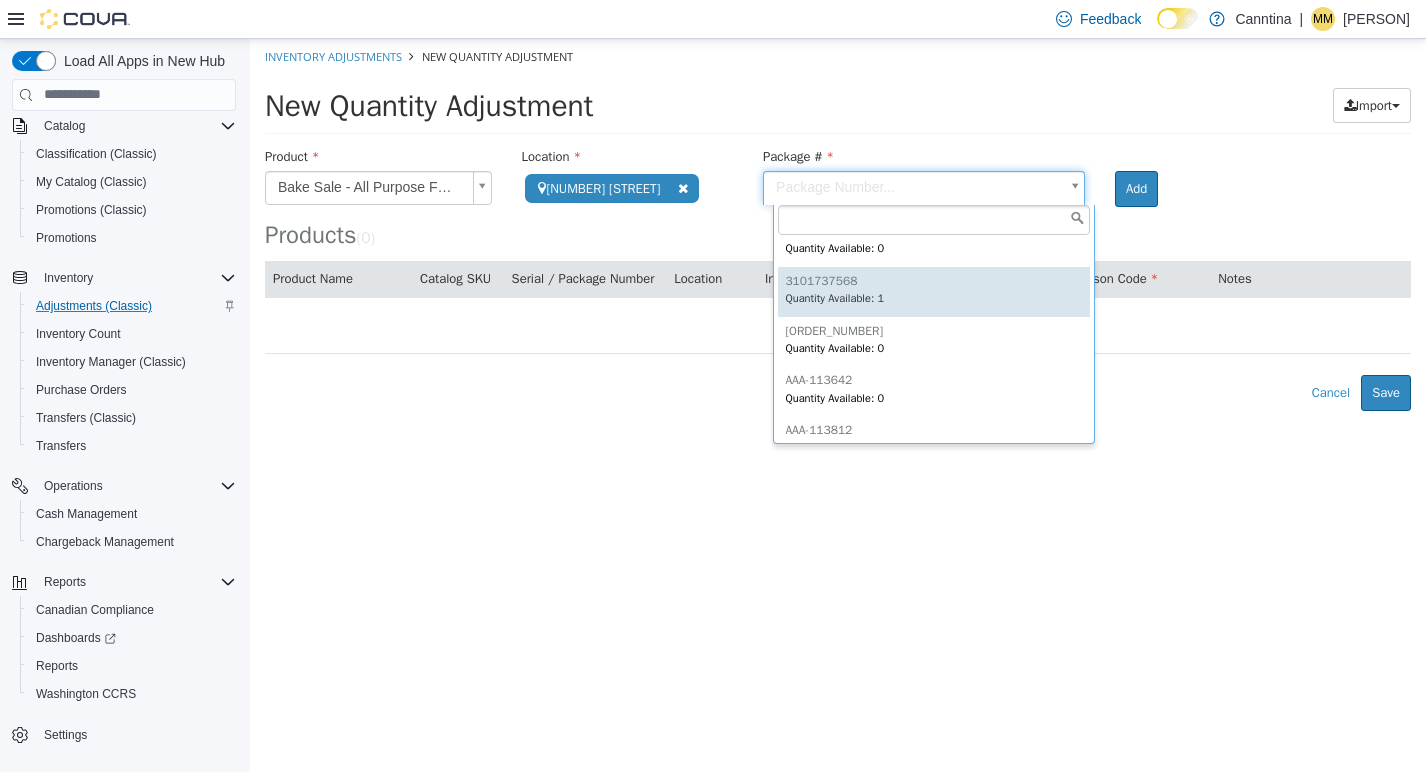 type on "**********" 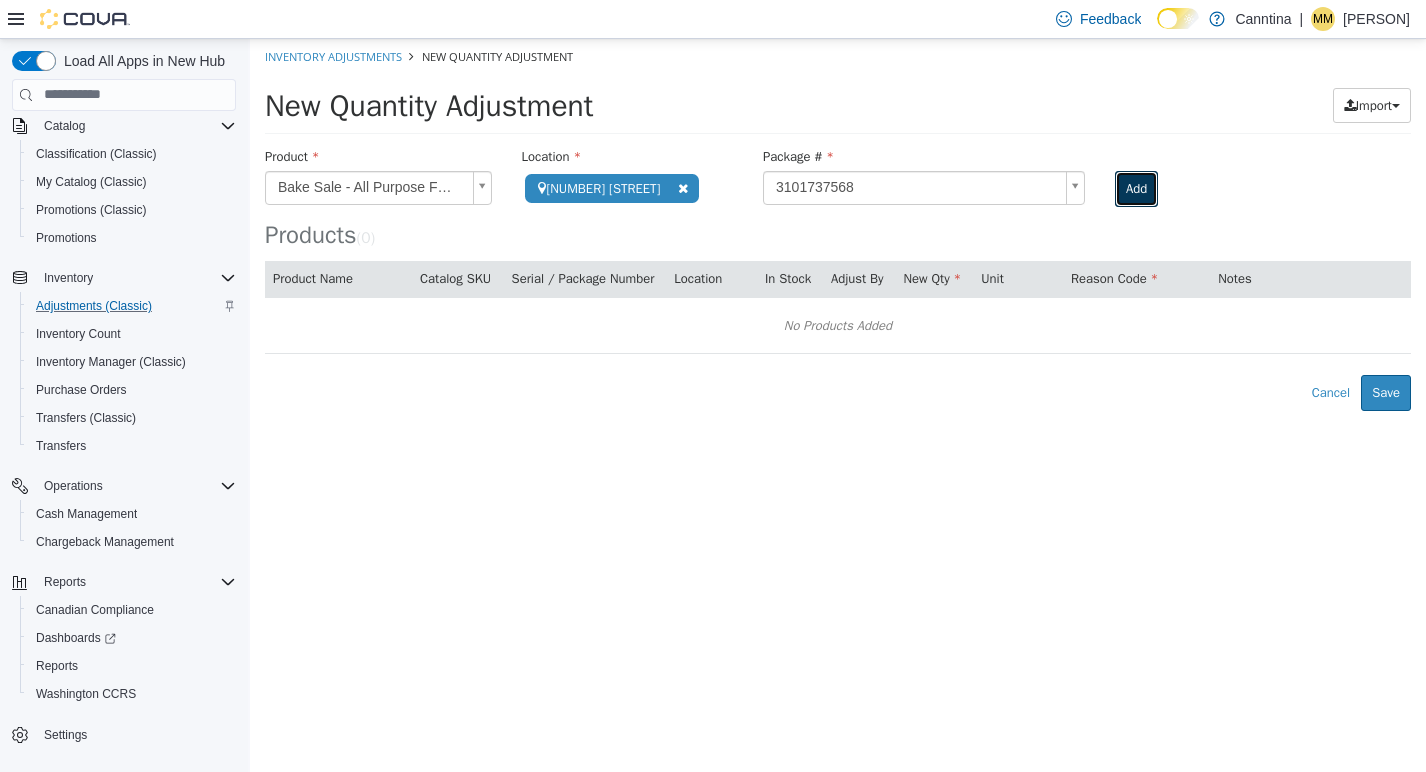 click on "Add" at bounding box center (1136, 188) 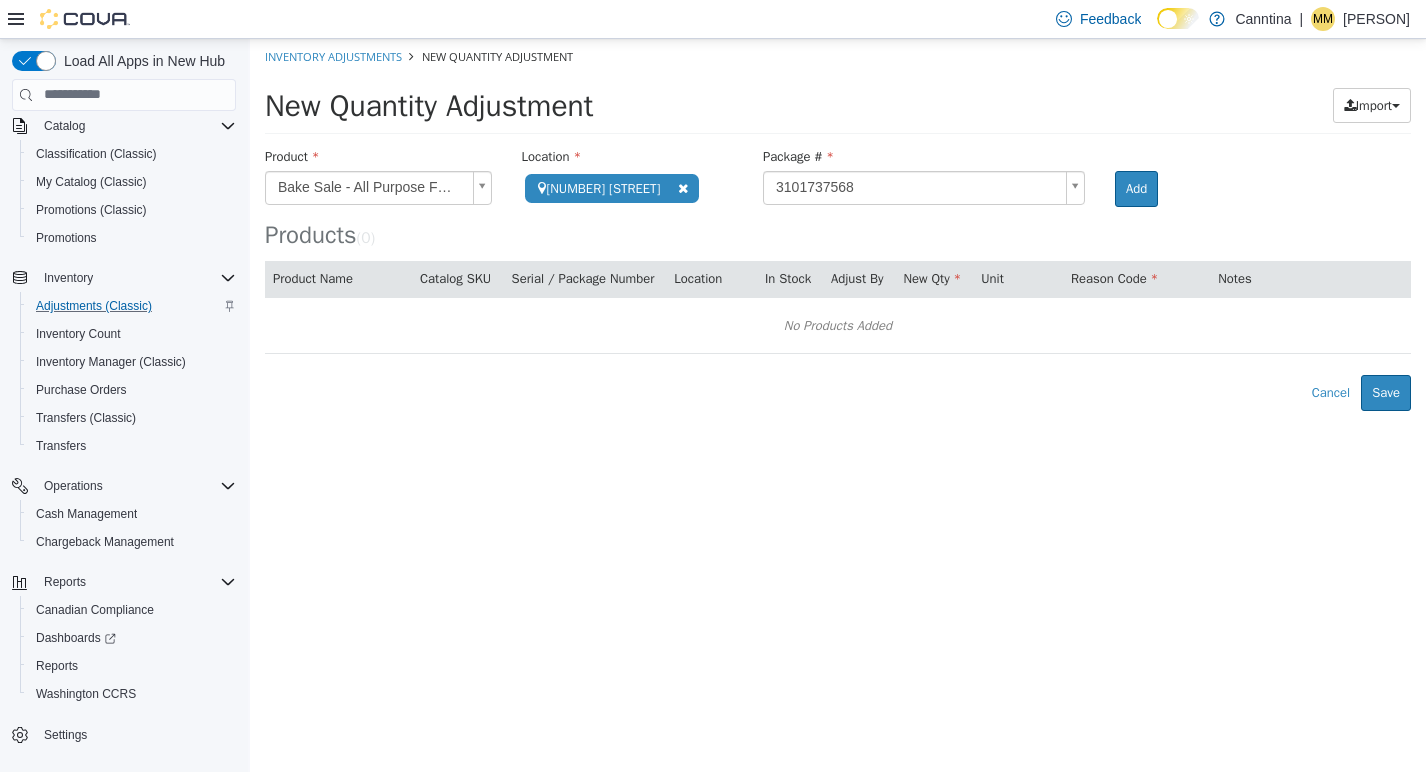 type 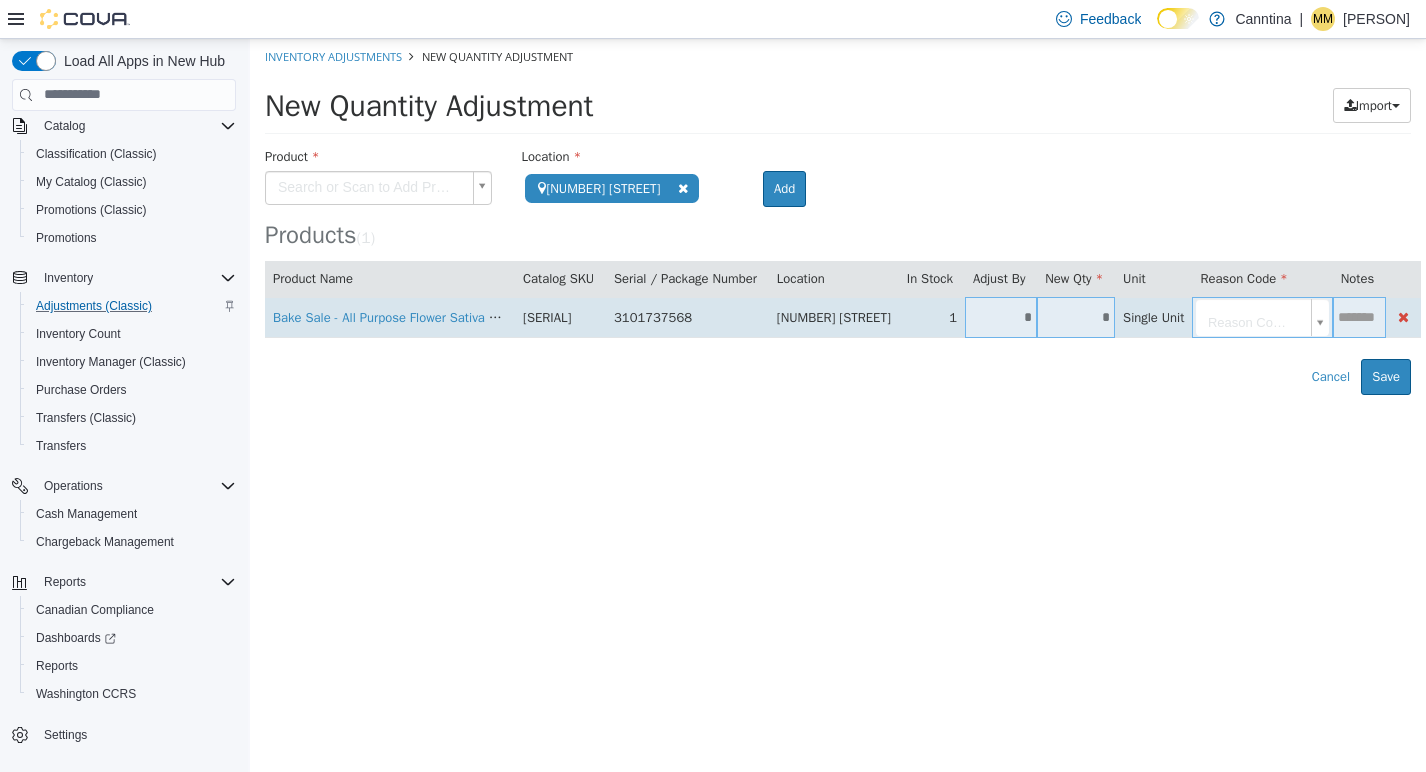click on "*" at bounding box center [1076, 316] 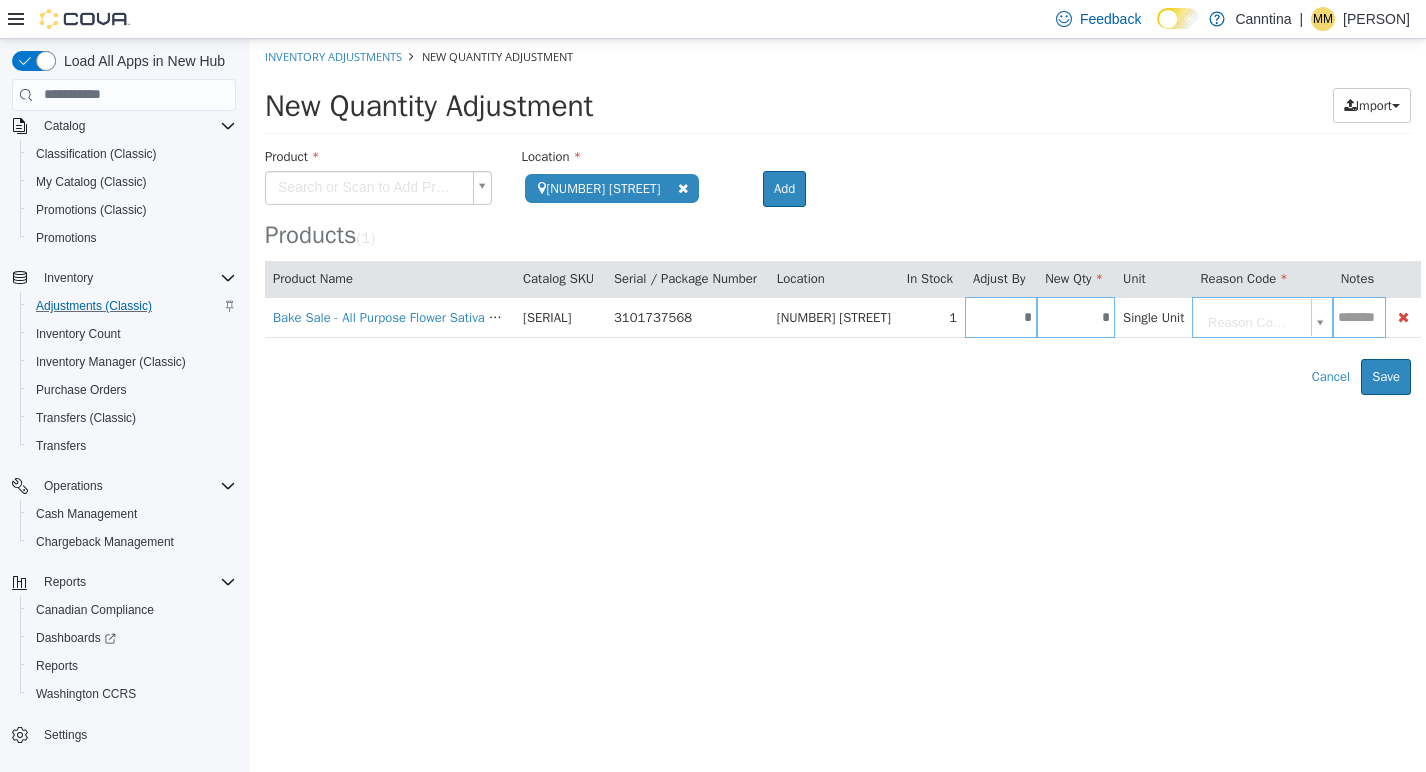 type on "*" 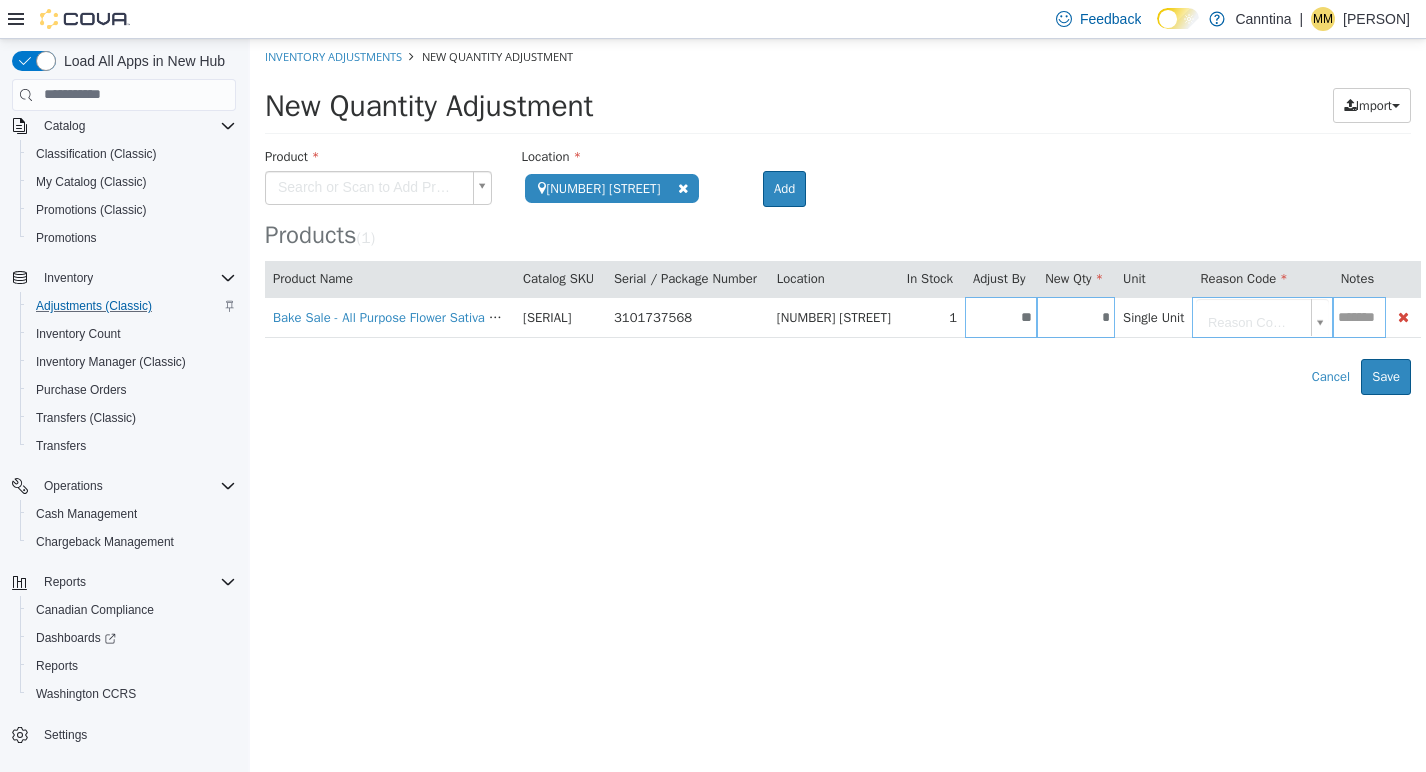 click on "**********" at bounding box center (838, 216) 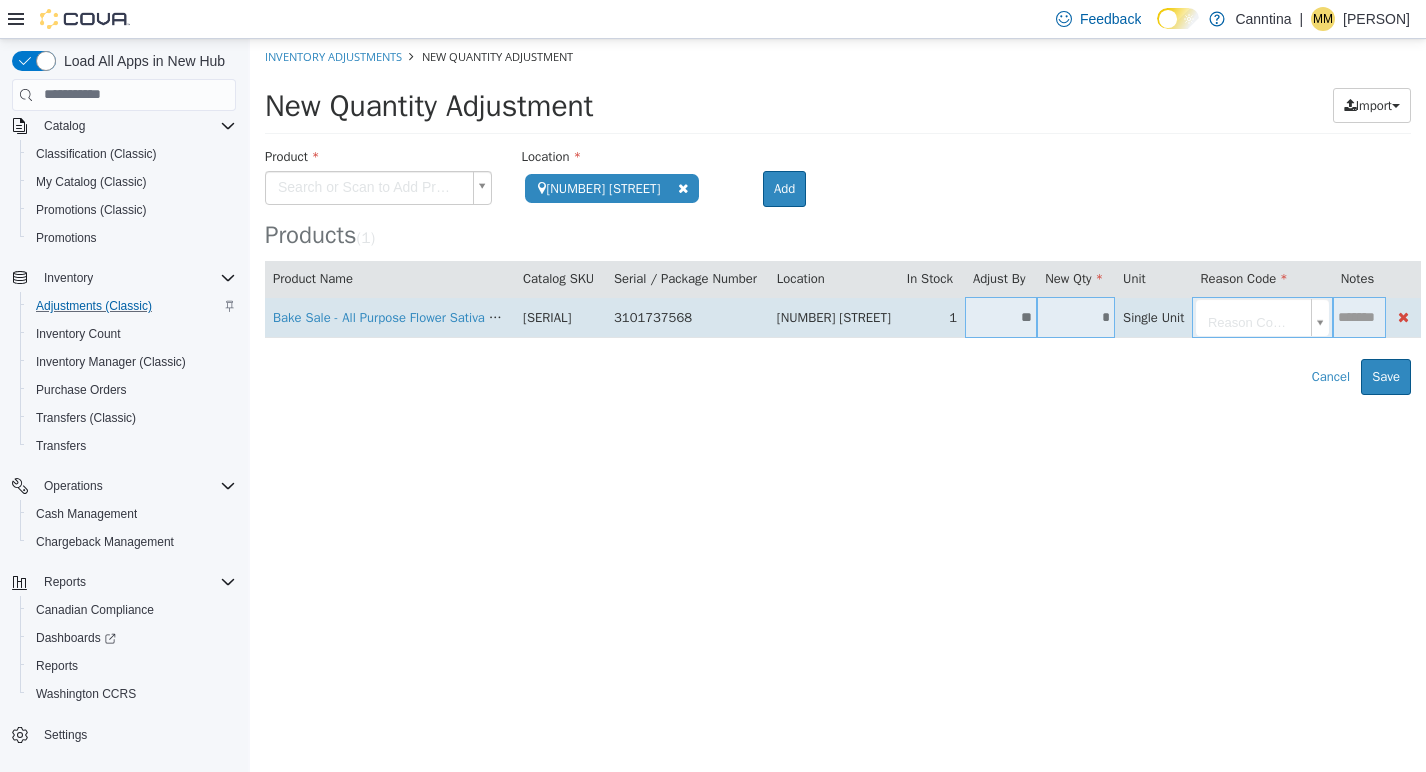 click on "**********" at bounding box center [838, 216] 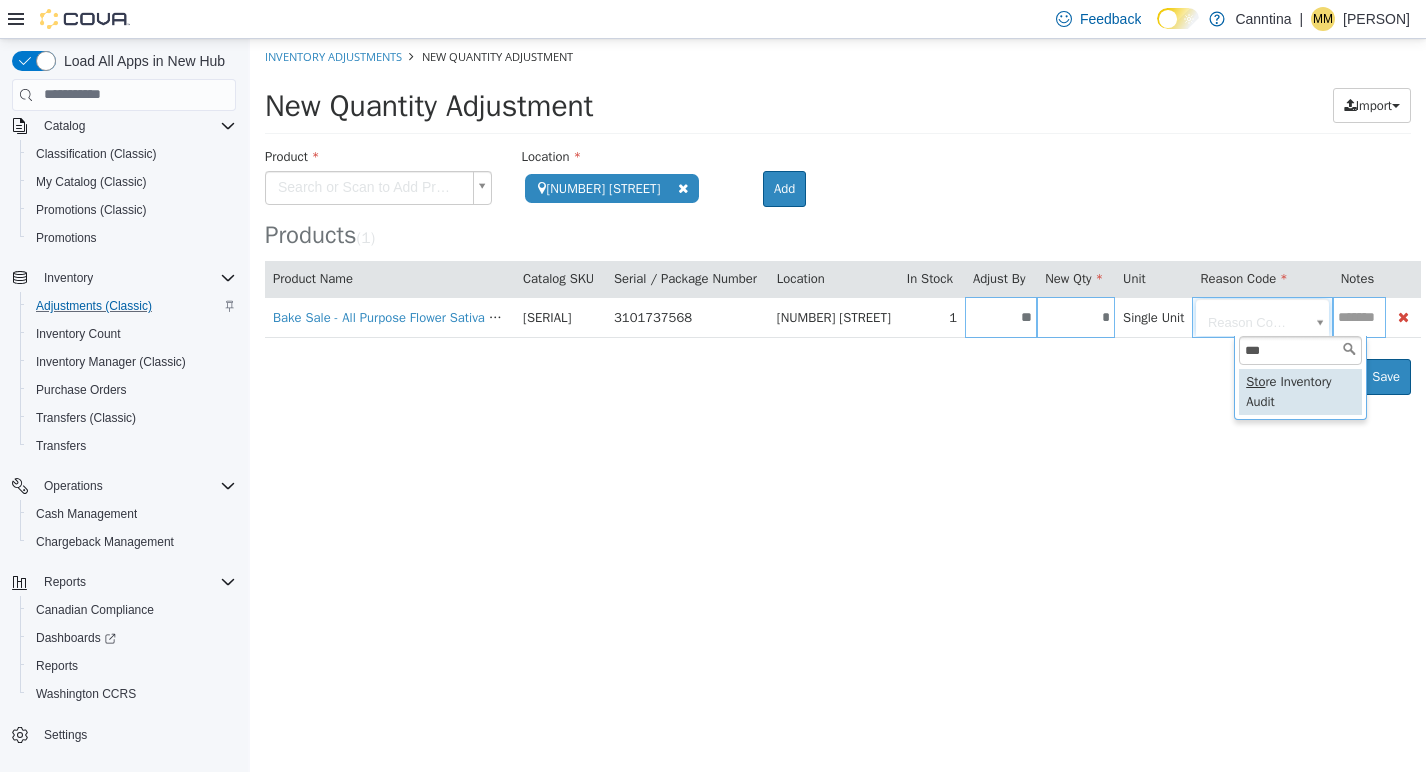 type on "***" 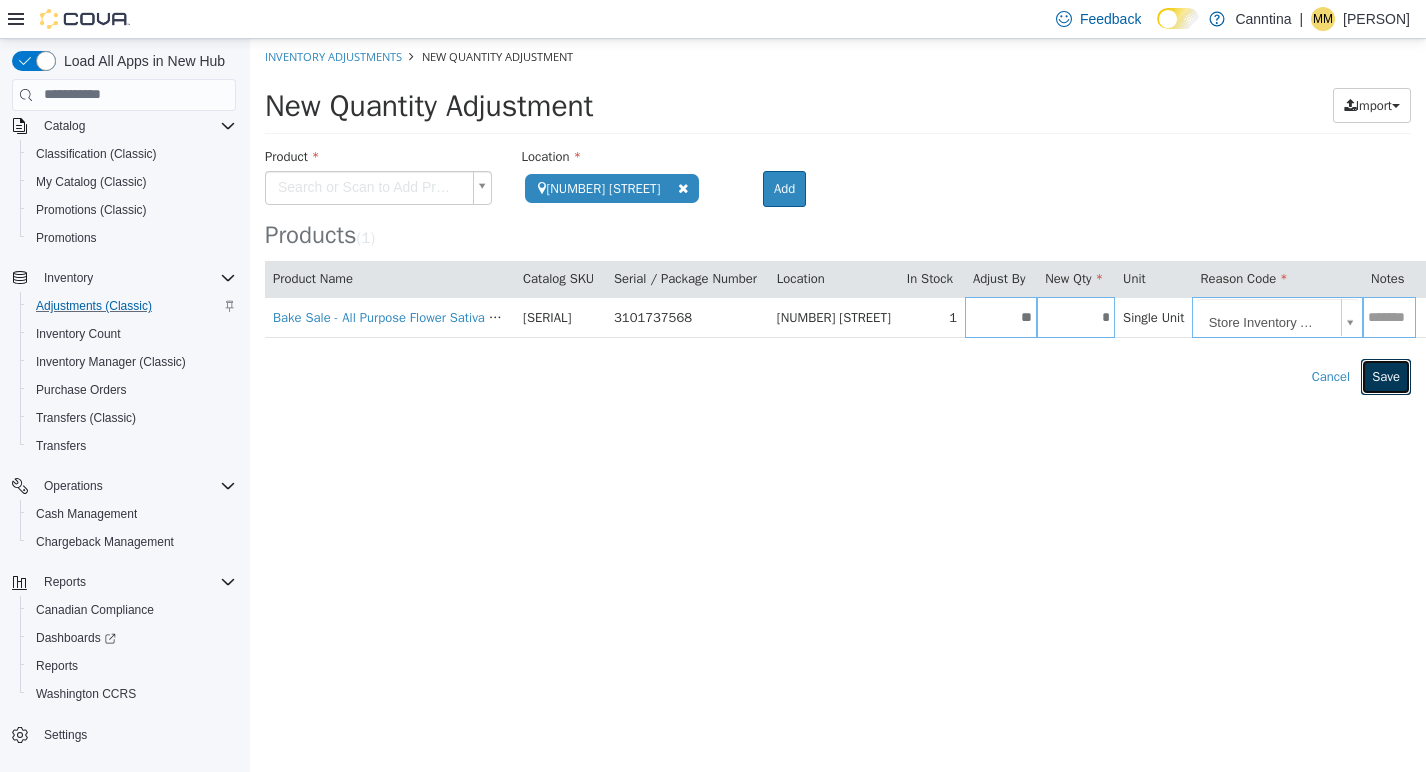 click on "Save" at bounding box center [1386, 376] 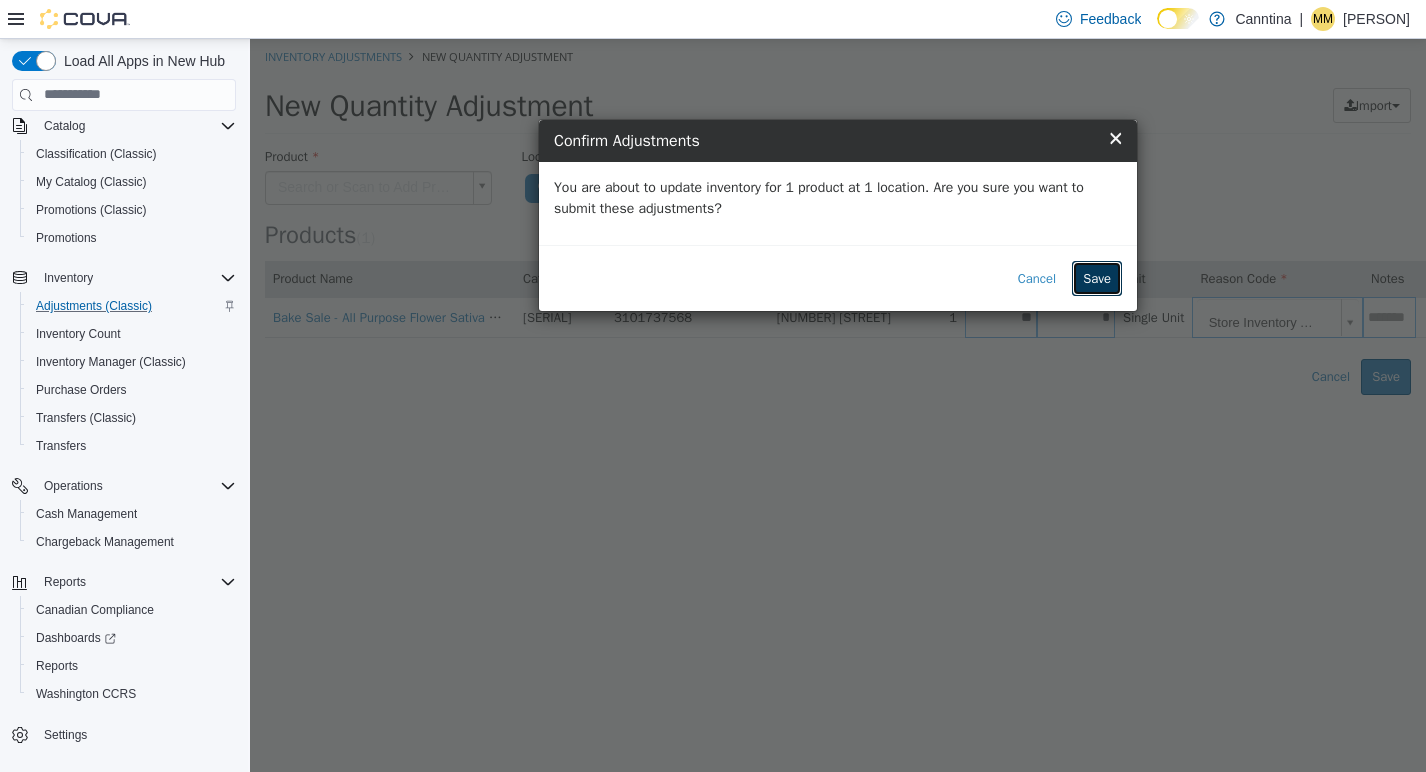 click on "Save" at bounding box center (1097, 278) 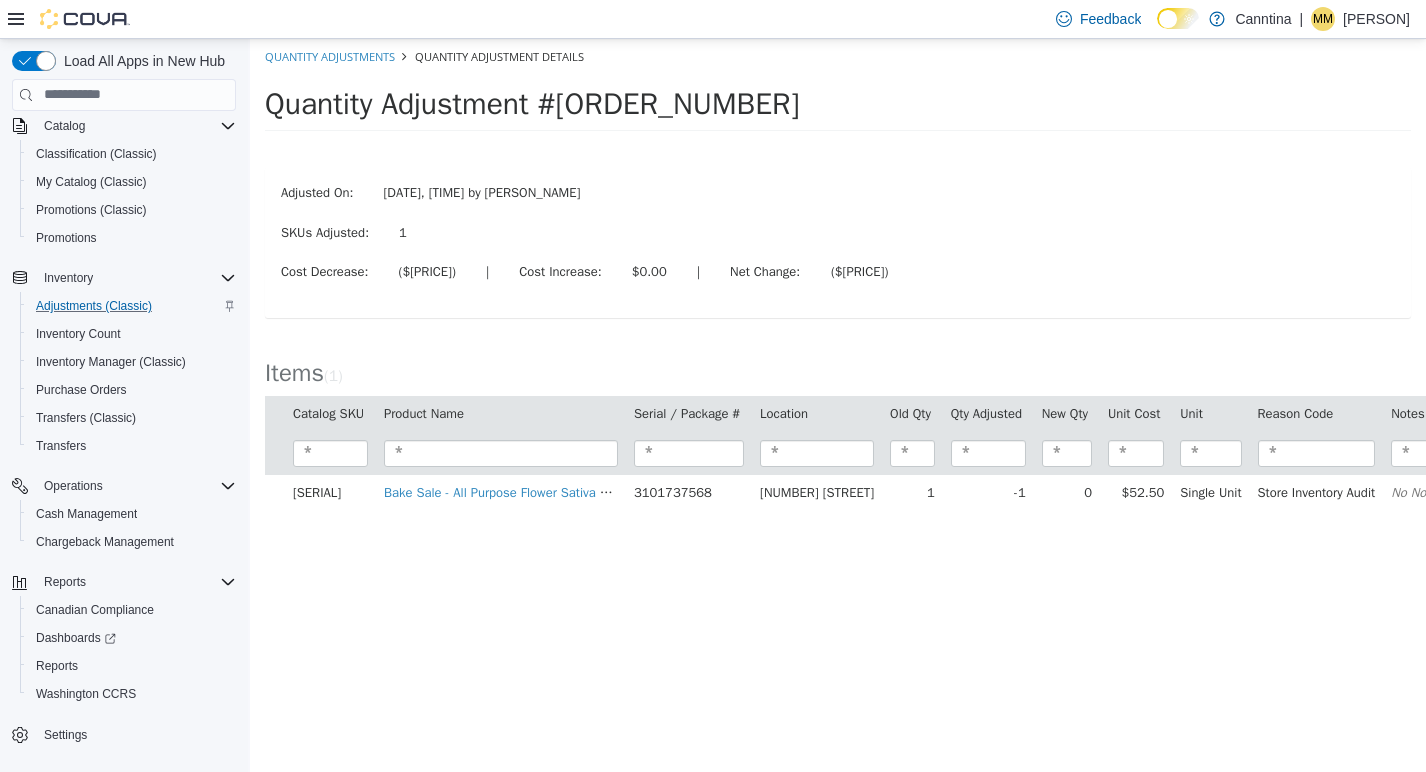 click on "Quantity Adjustments" at bounding box center [330, 55] 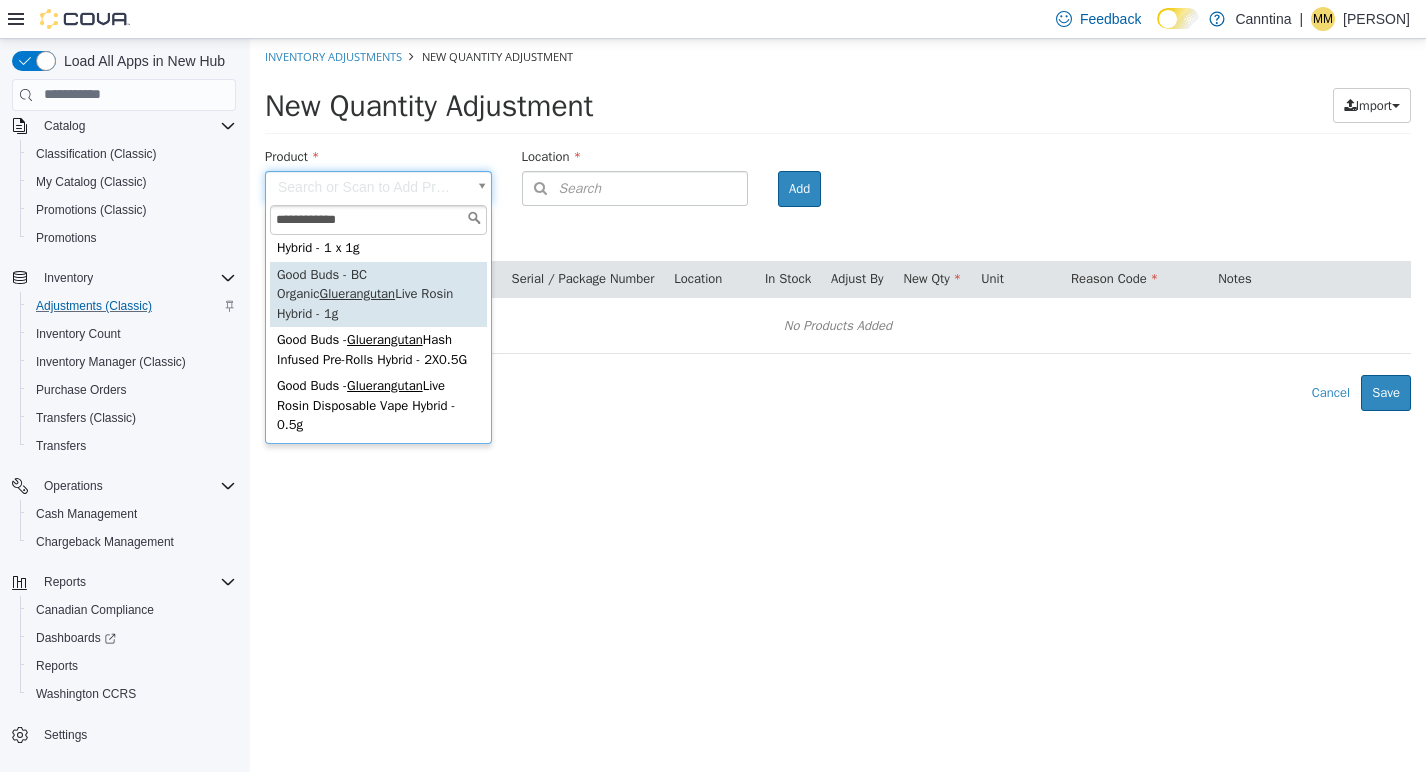 scroll, scrollTop: 246, scrollLeft: 0, axis: vertical 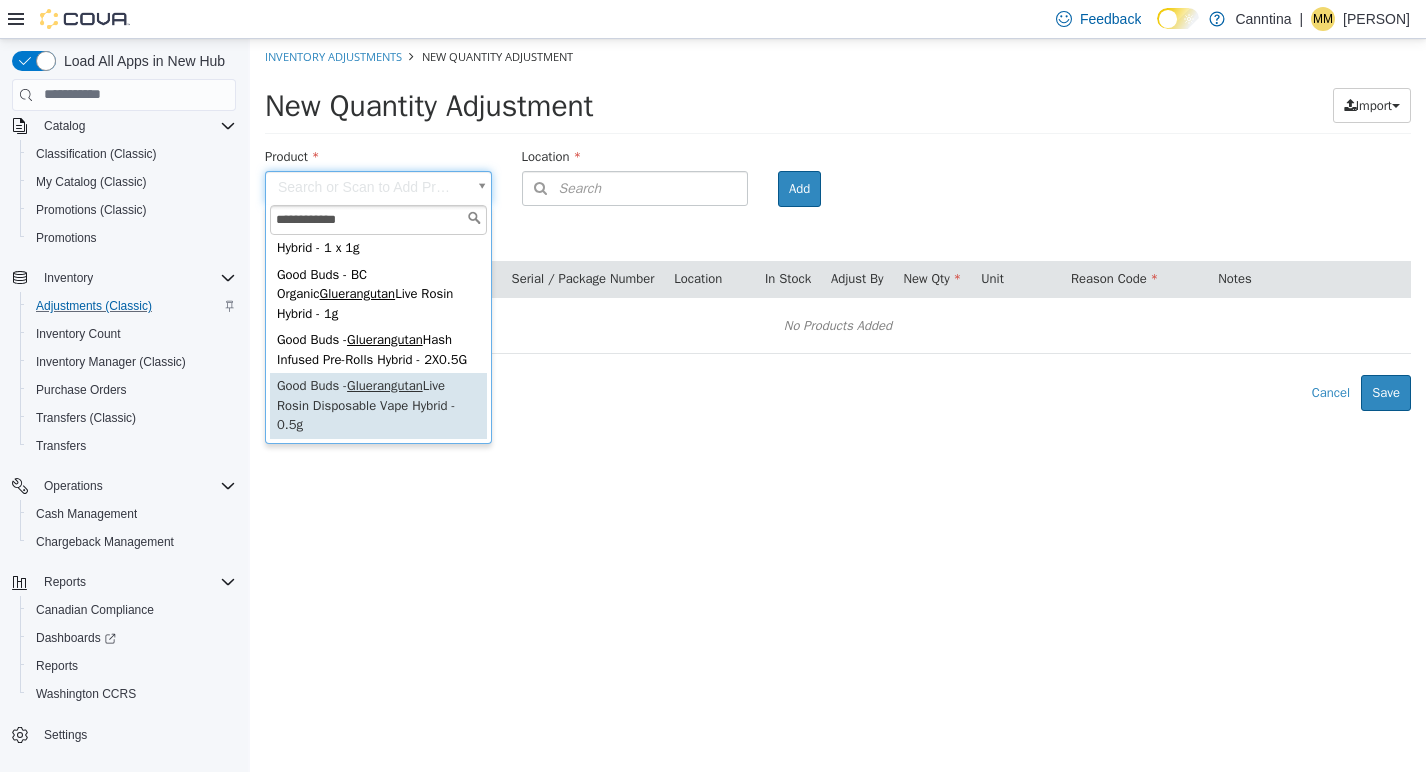 type on "**********" 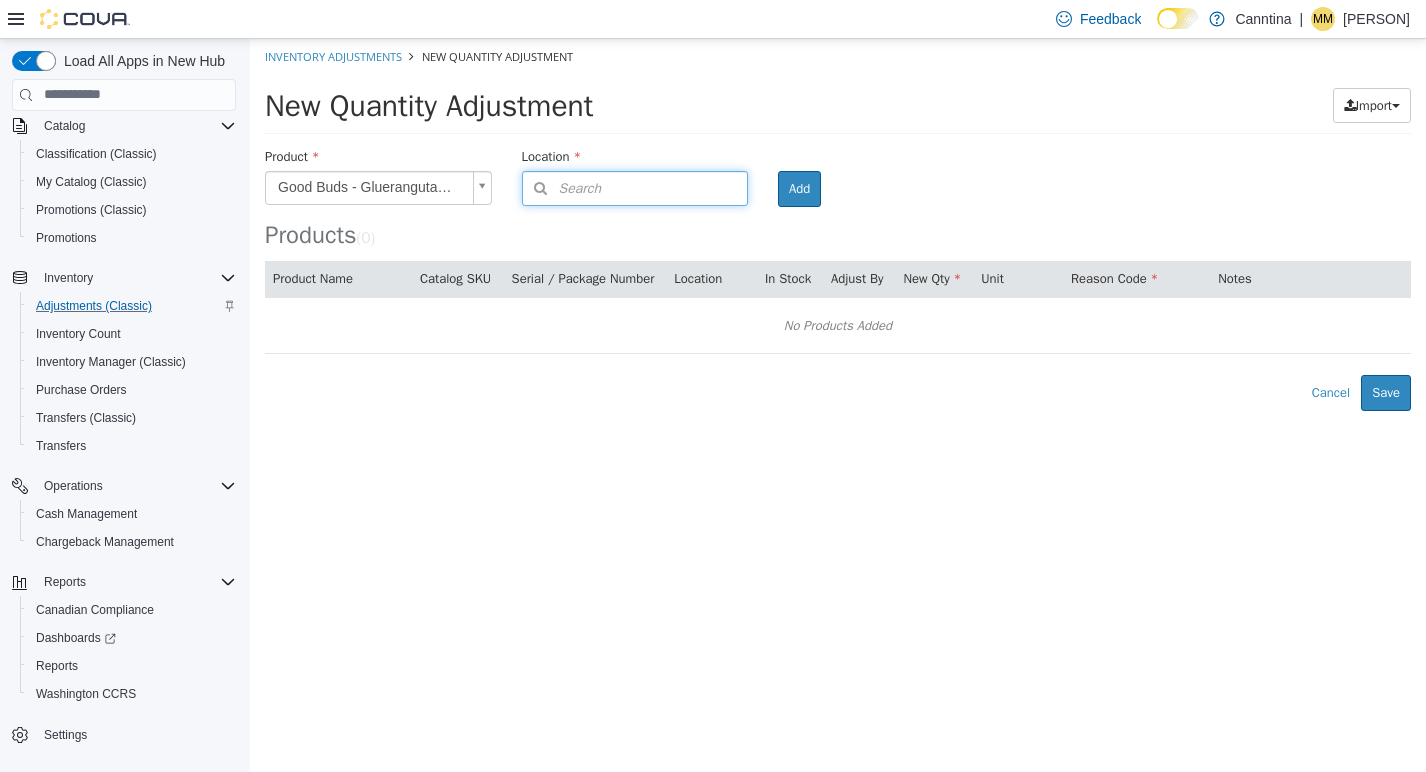 click on "Search" at bounding box center [562, 187] 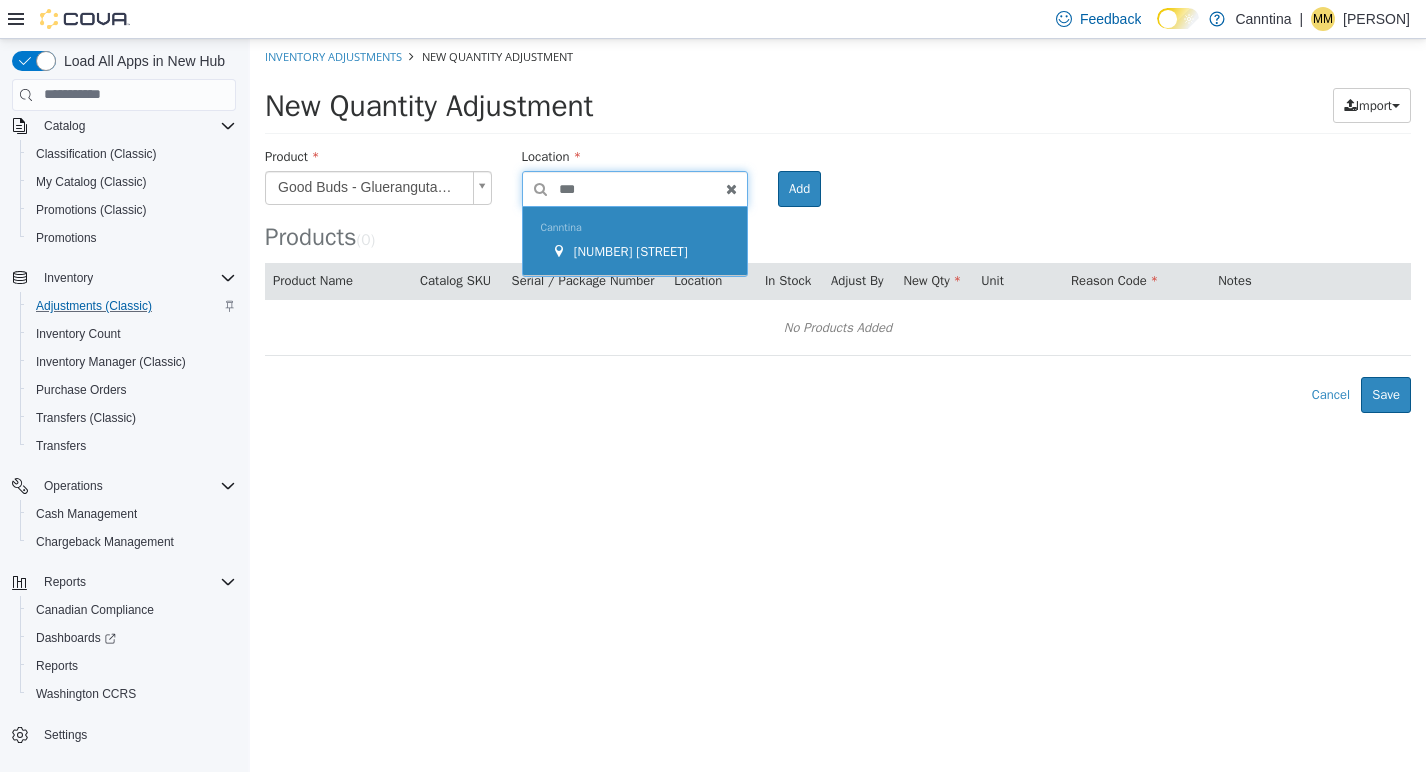 type on "***" 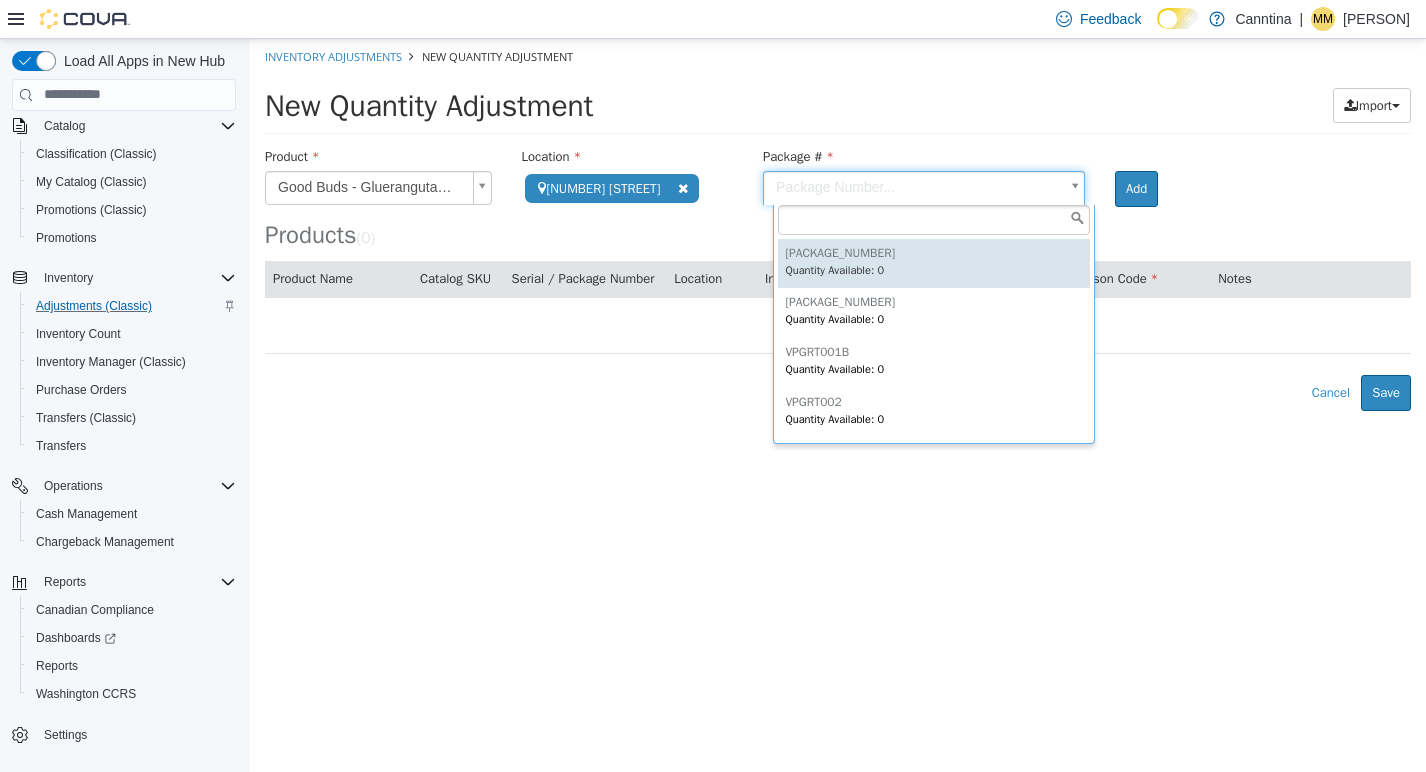 click on "**********" at bounding box center [838, 224] 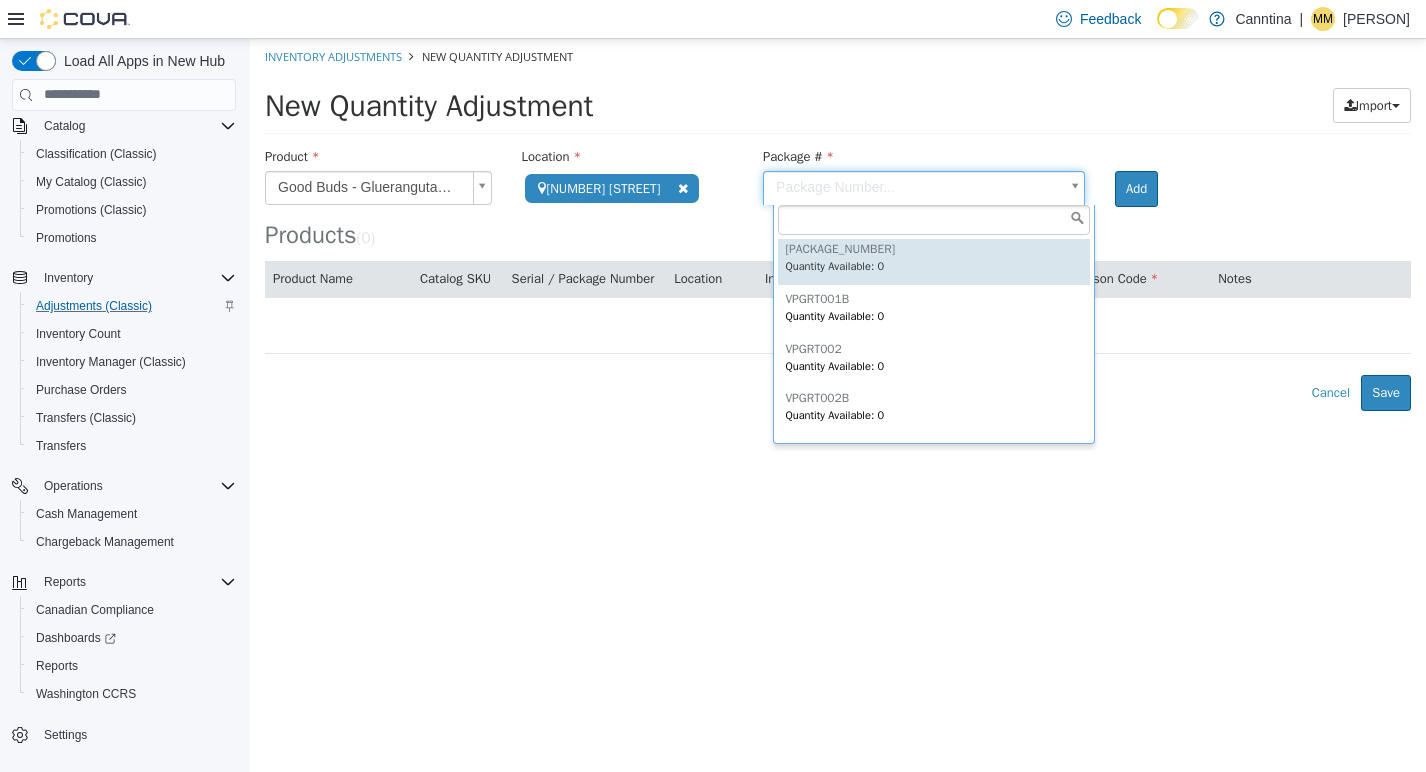 scroll, scrollTop: 147, scrollLeft: 0, axis: vertical 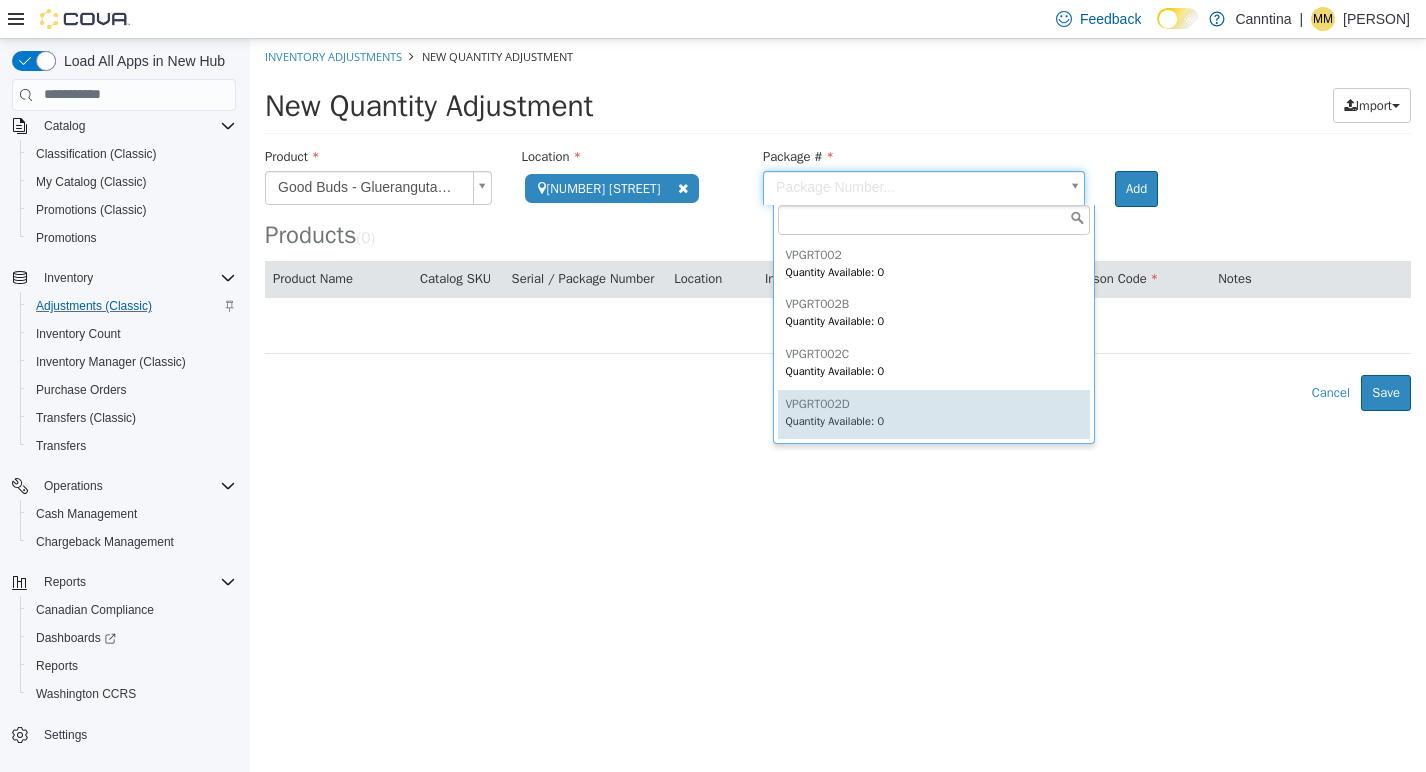 type on "*********" 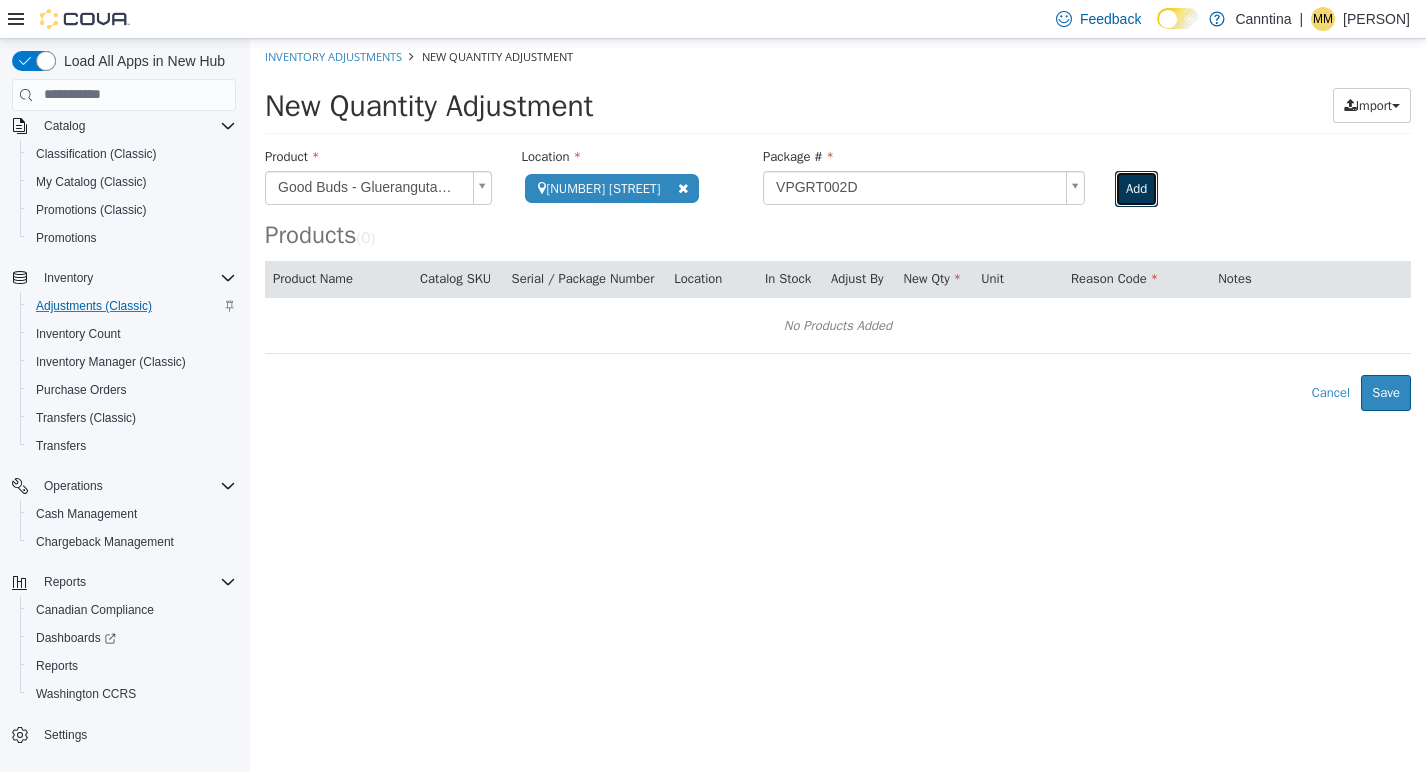 click on "Add" at bounding box center [1136, 188] 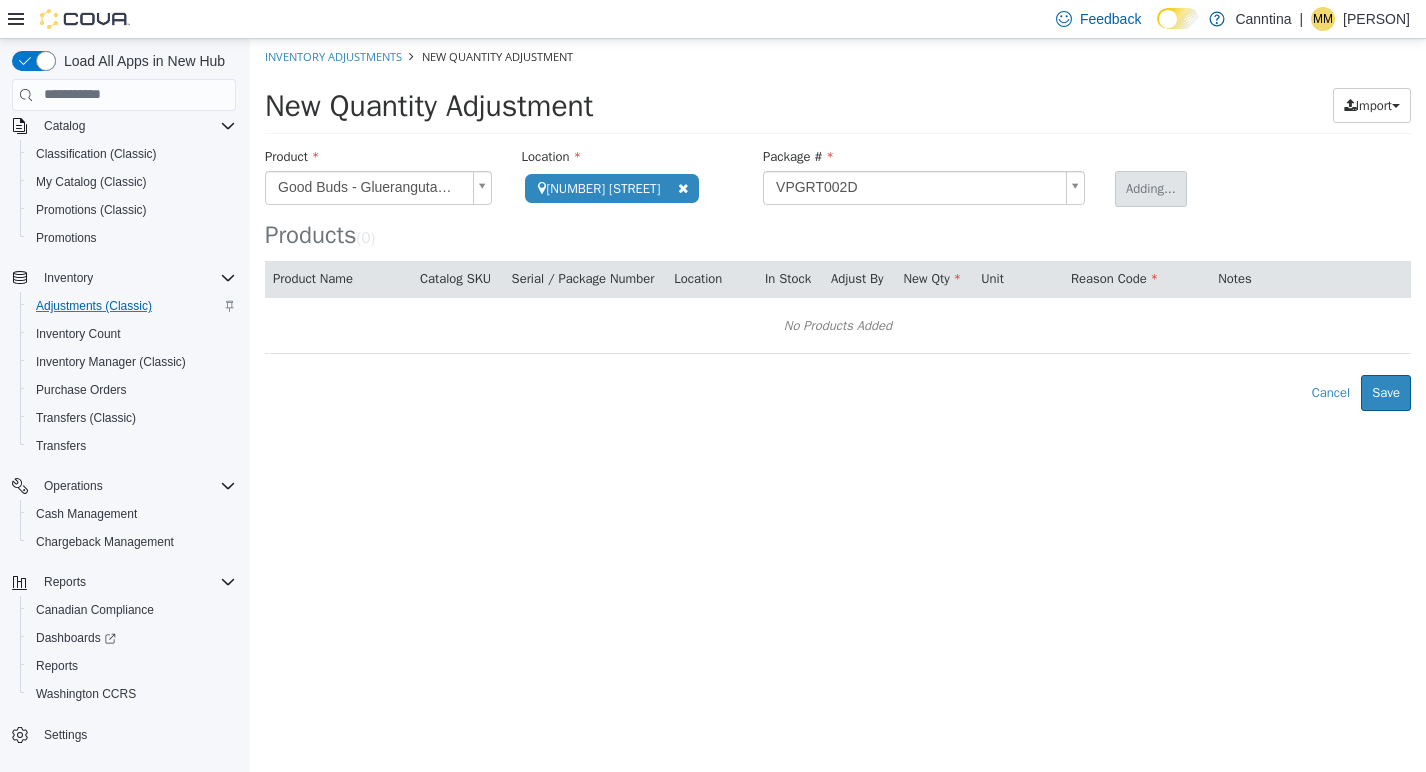 type 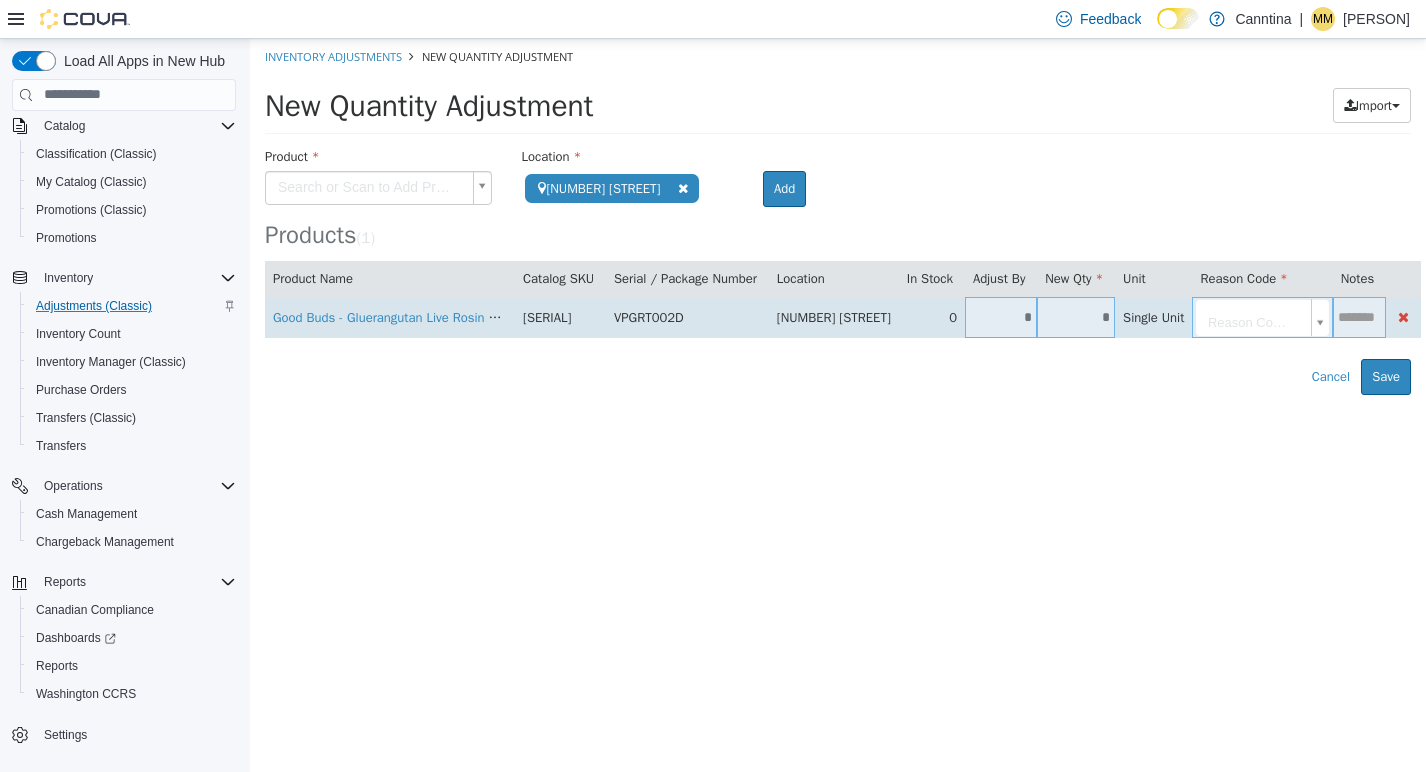 click on "*" at bounding box center (1076, 316) 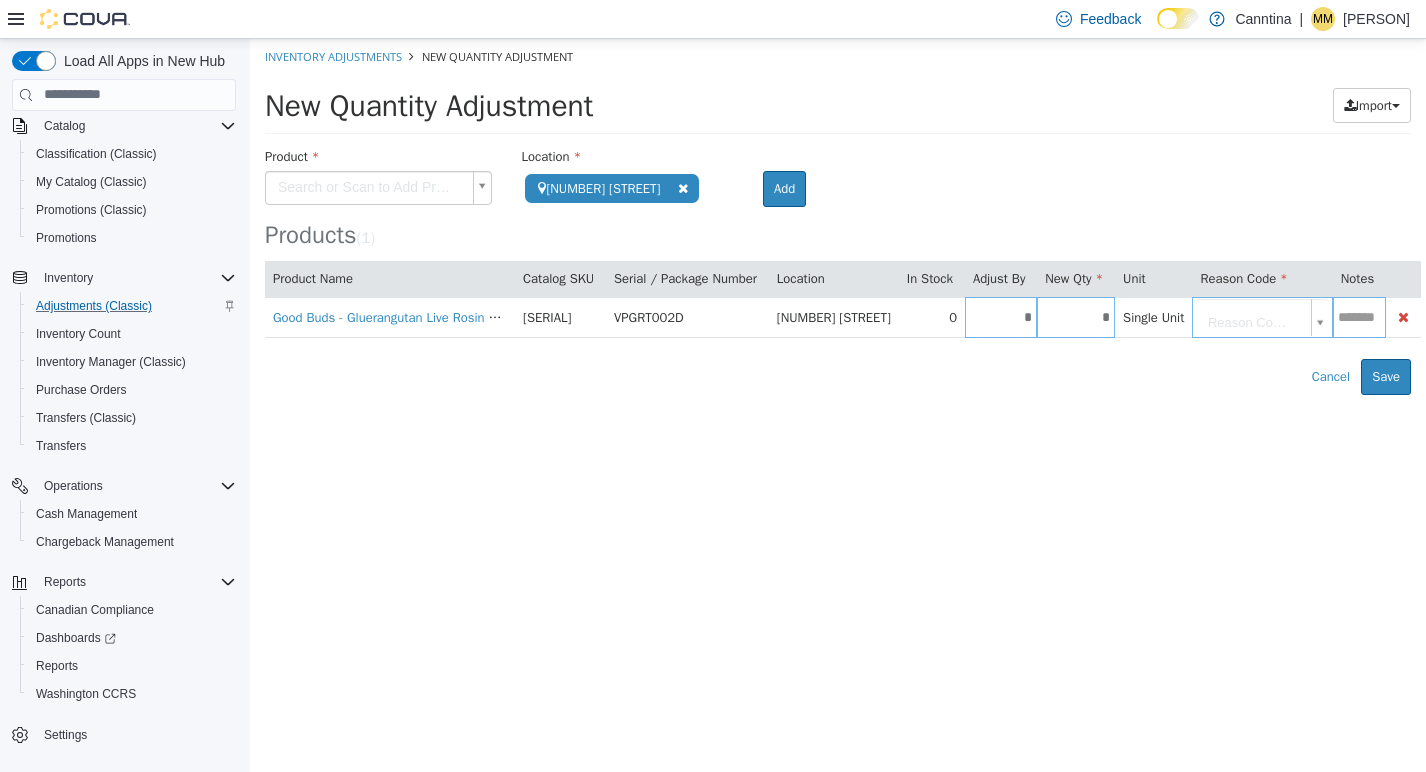 type on "*" 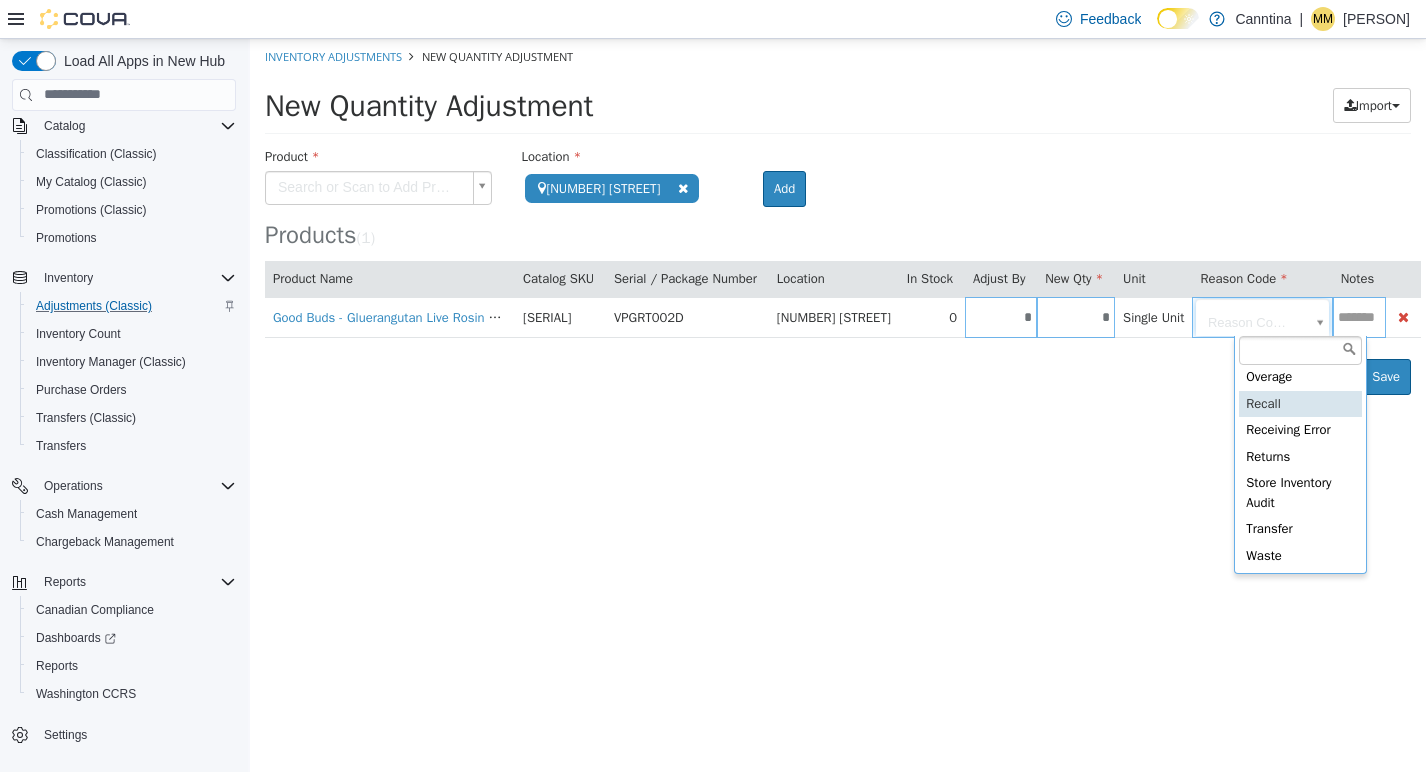 scroll, scrollTop: 131, scrollLeft: 0, axis: vertical 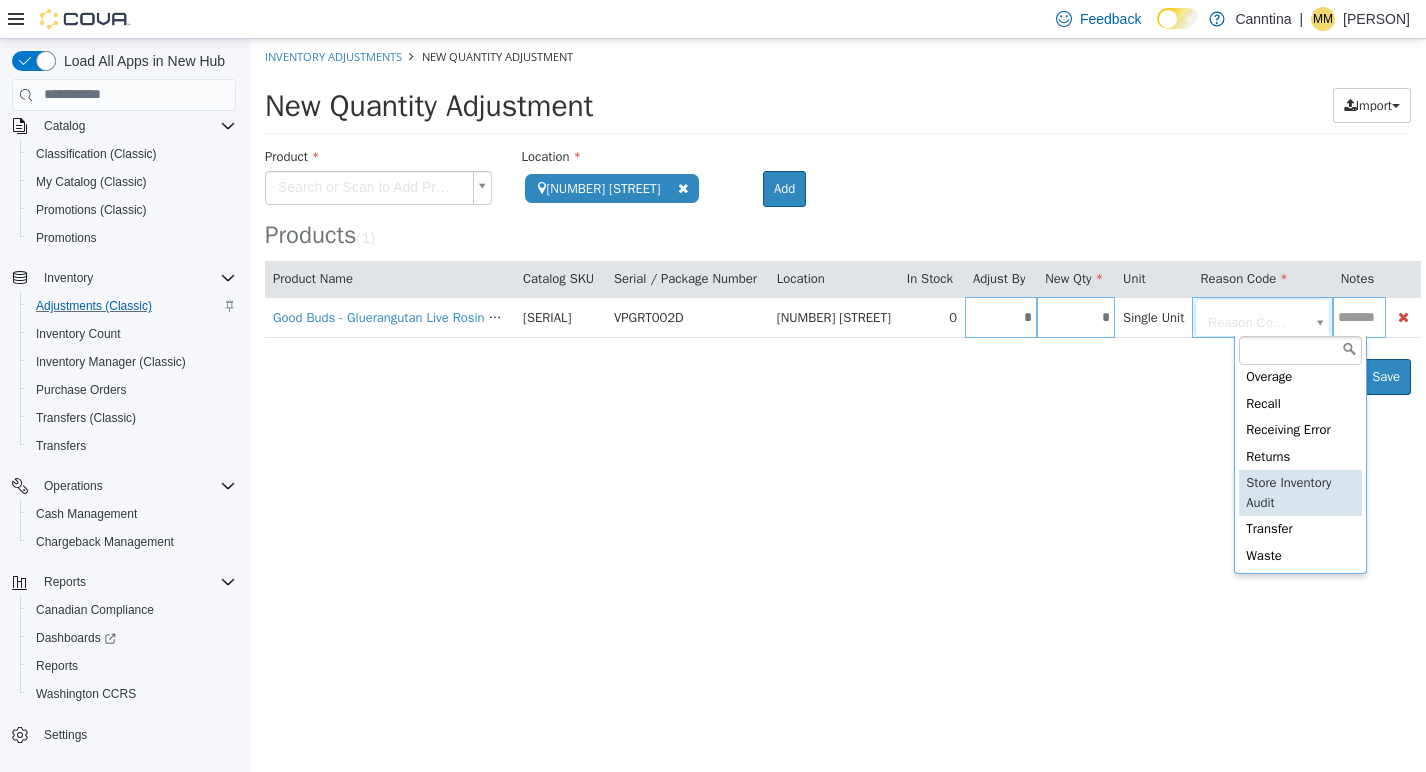 type on "**********" 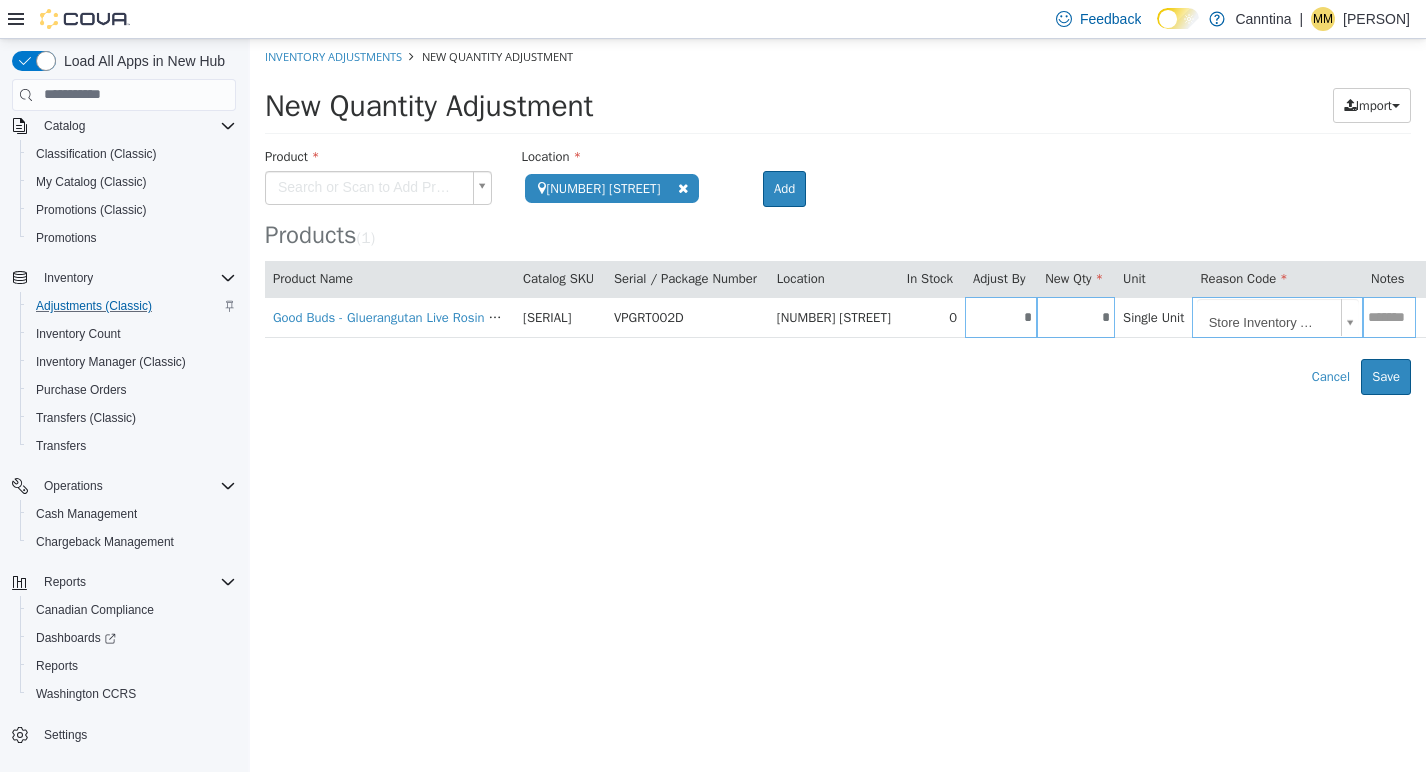 click on "**********" at bounding box center (838, 216) 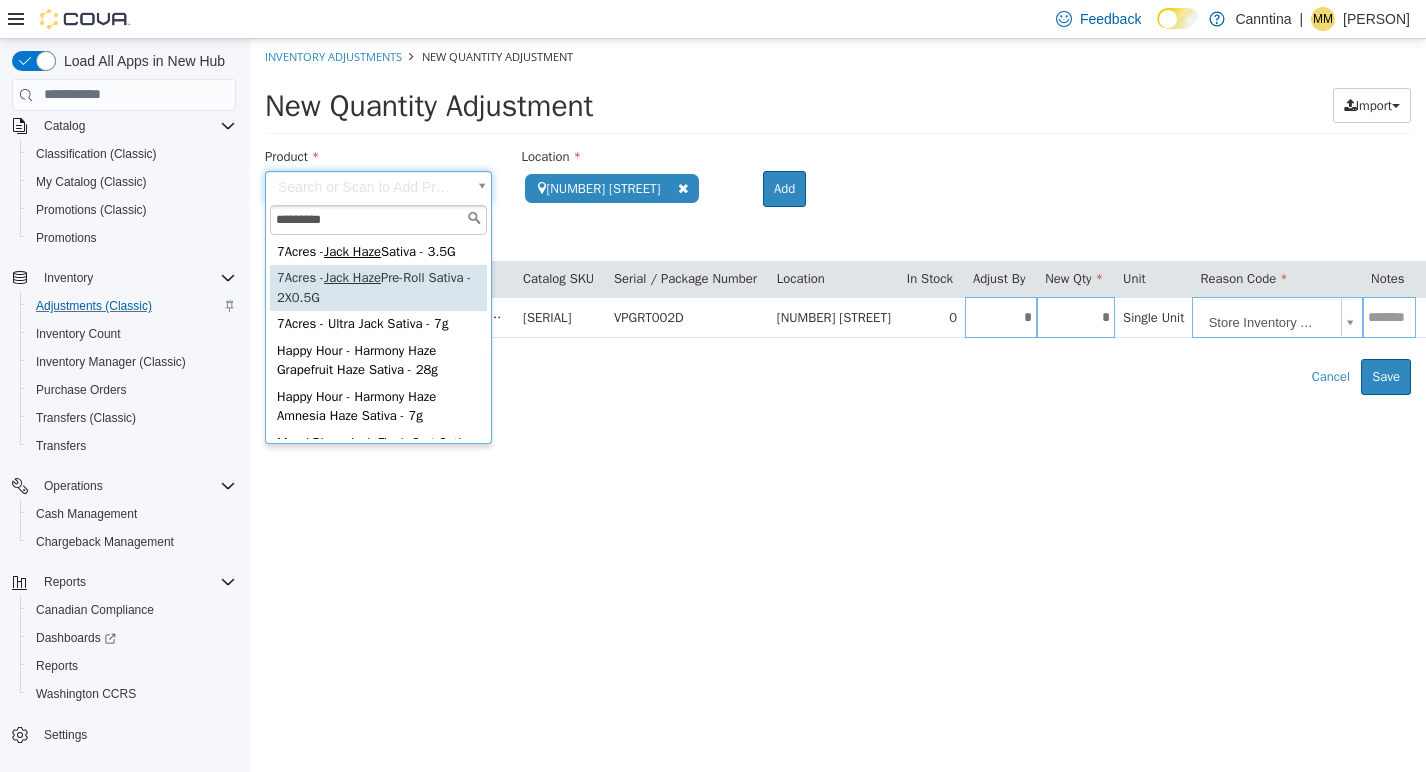 type on "*********" 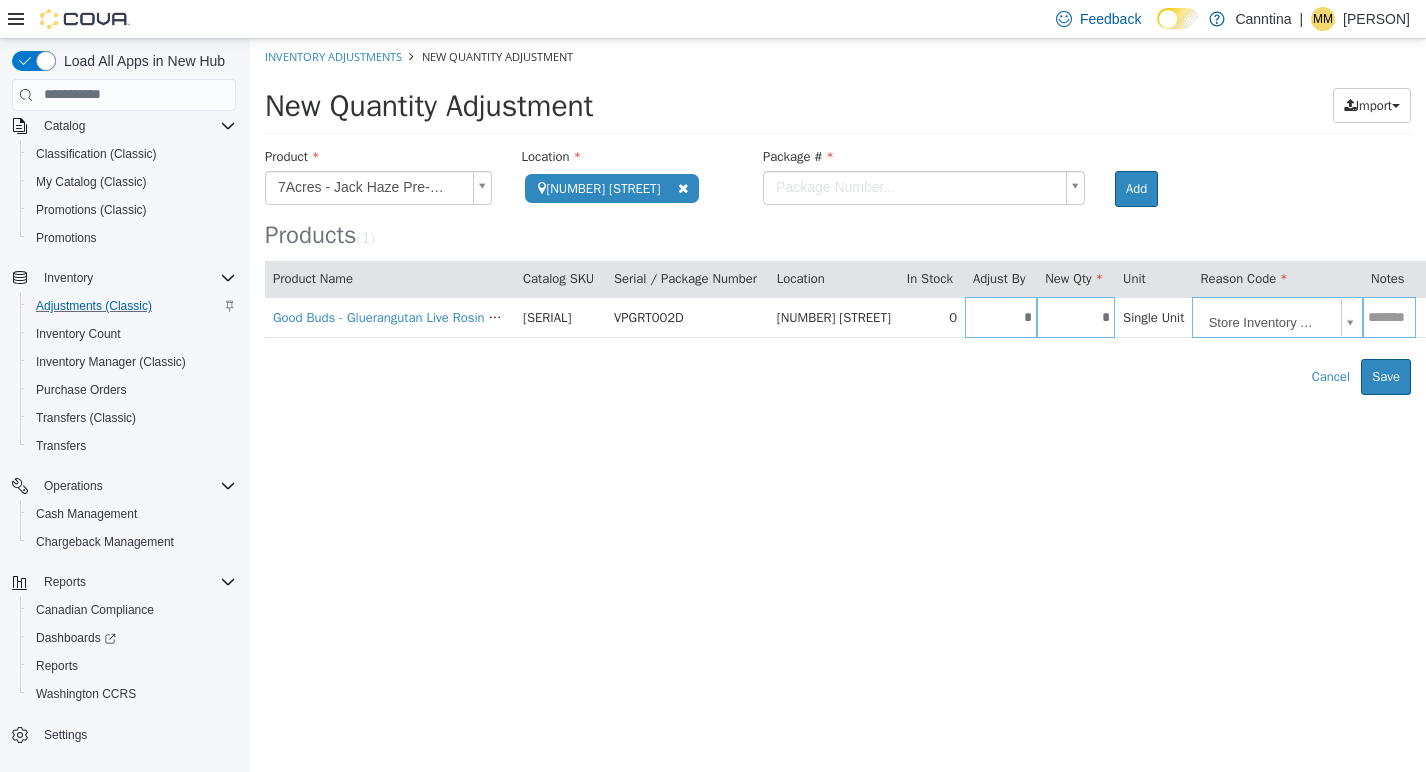 click on "**********" at bounding box center [838, 216] 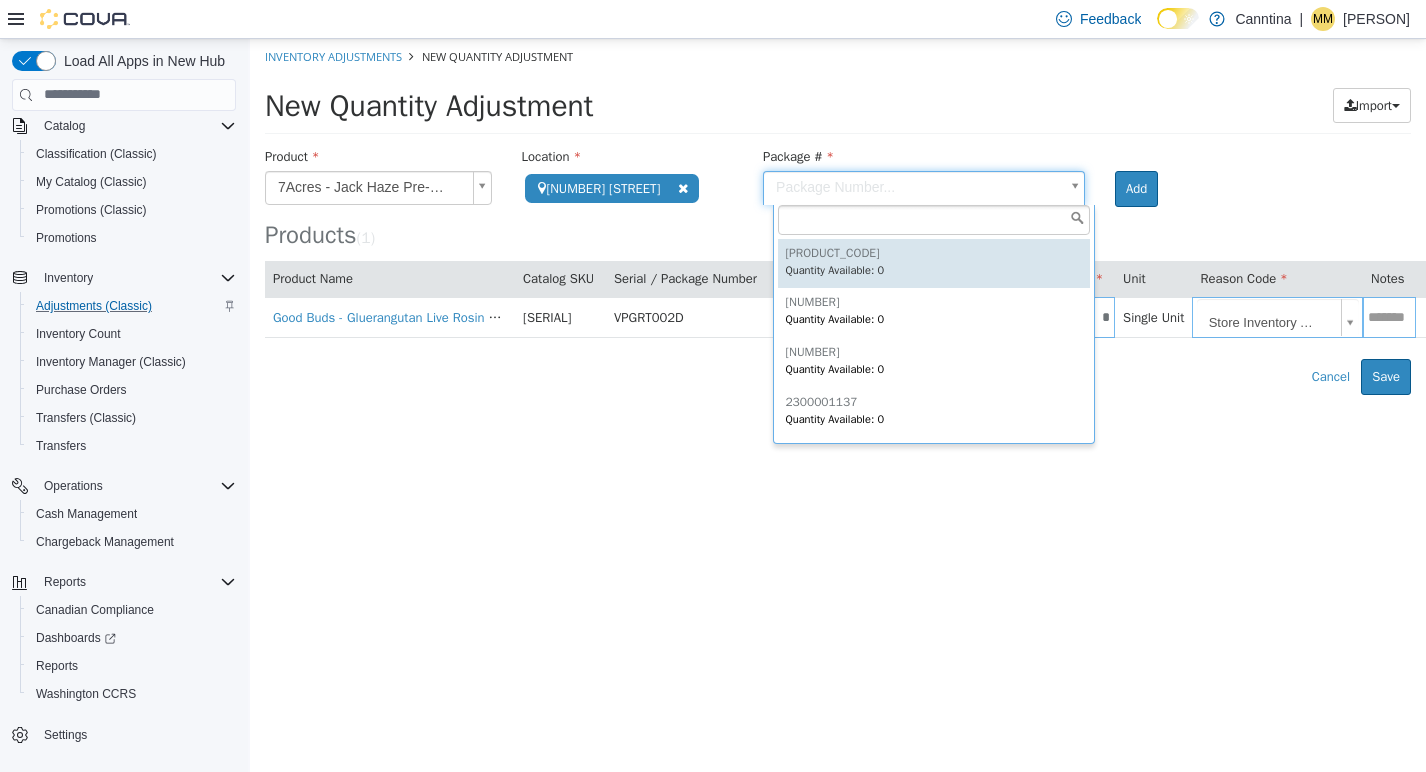 type on "**********" 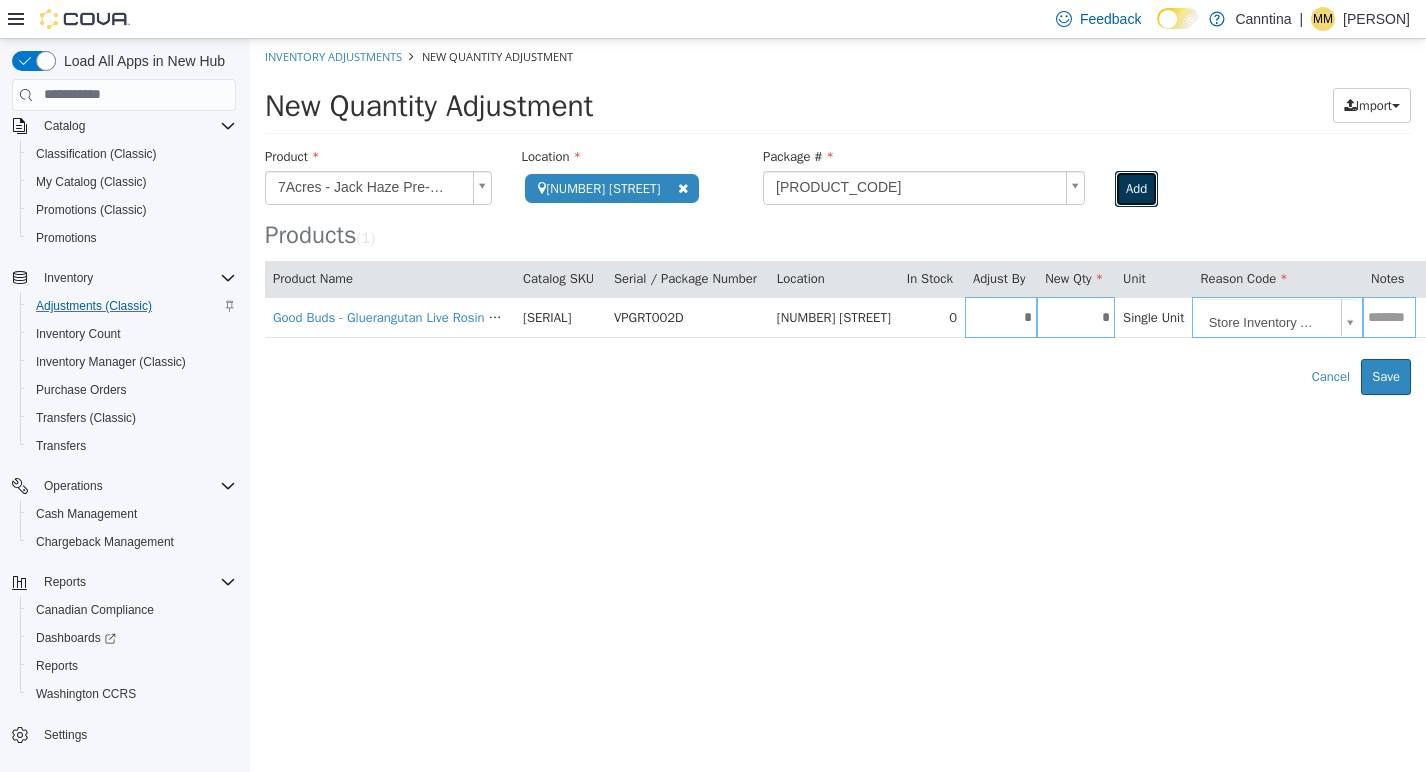click on "Add" at bounding box center [1136, 188] 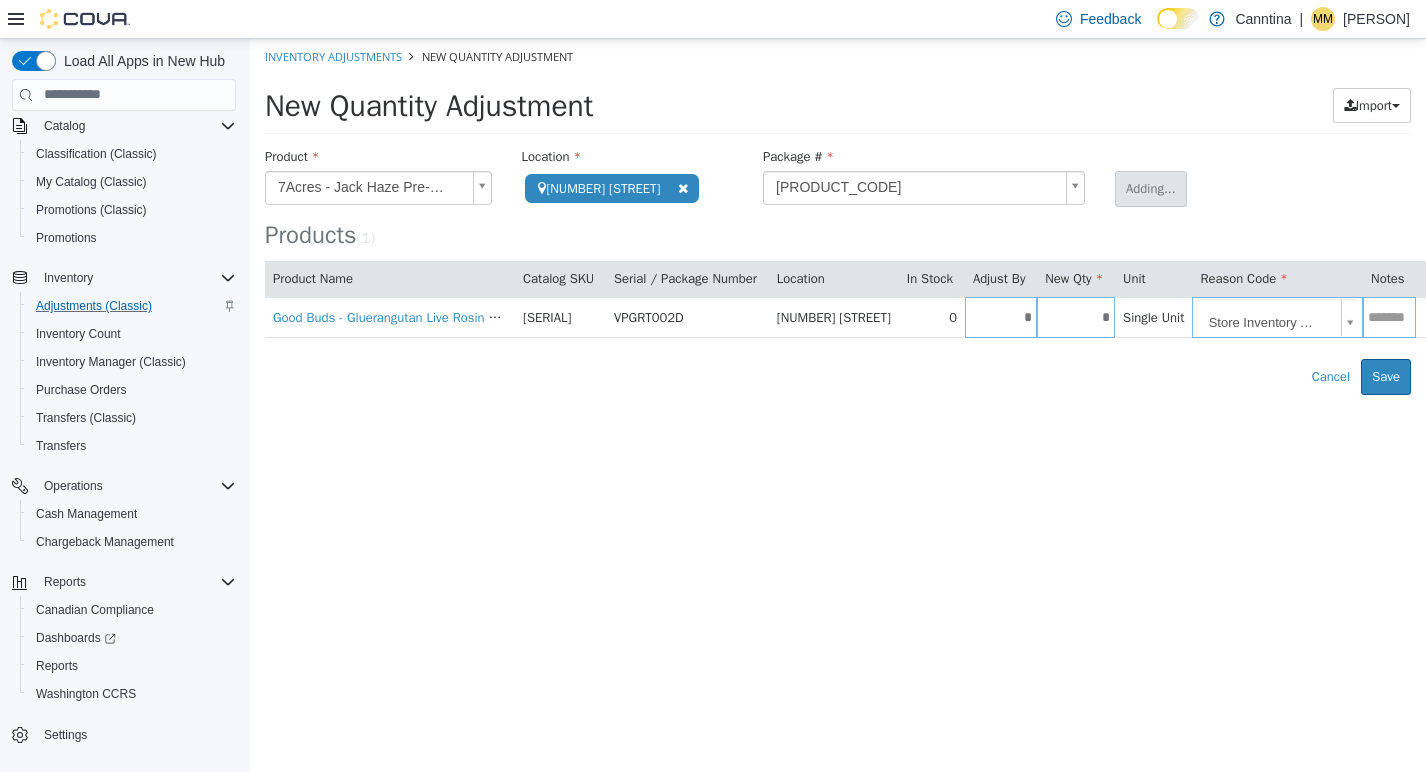 type 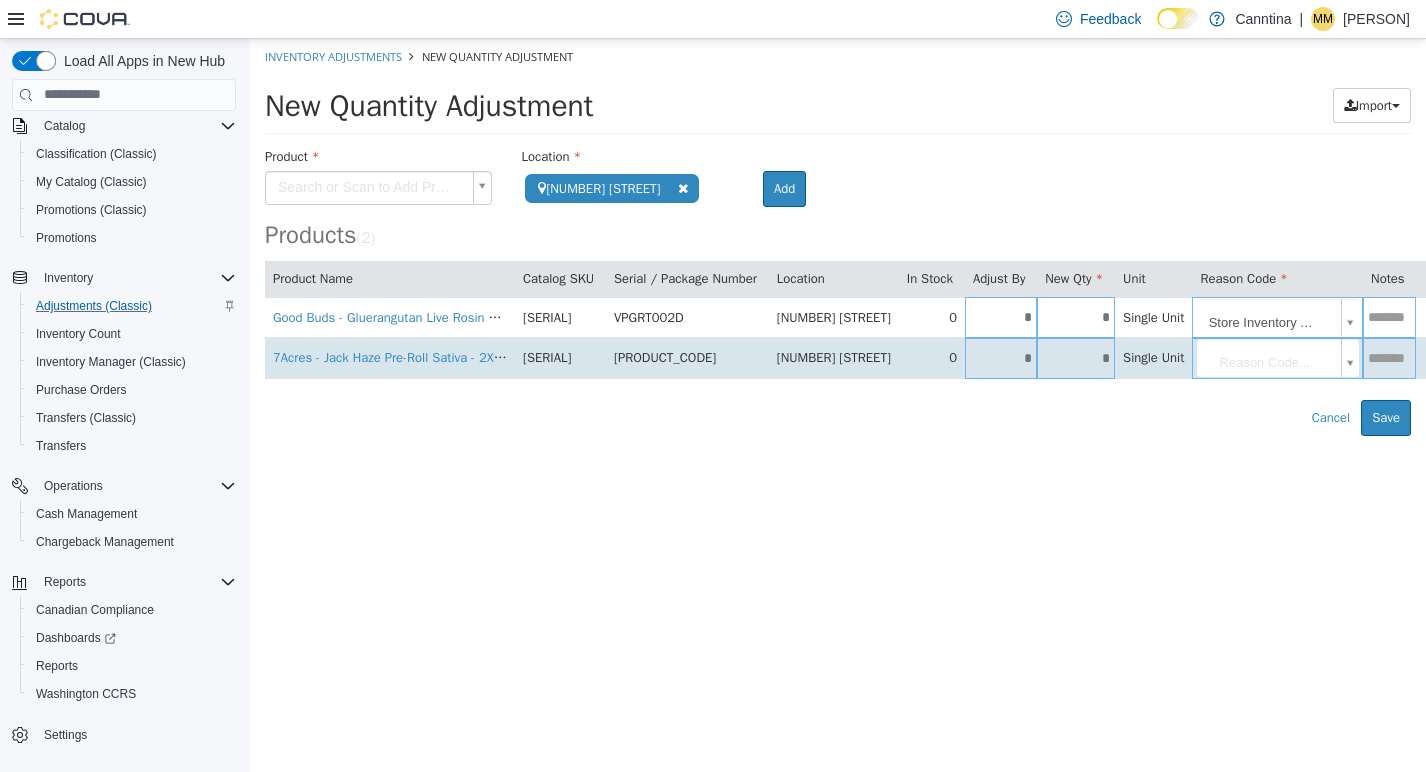 click on "*" at bounding box center [1076, 357] 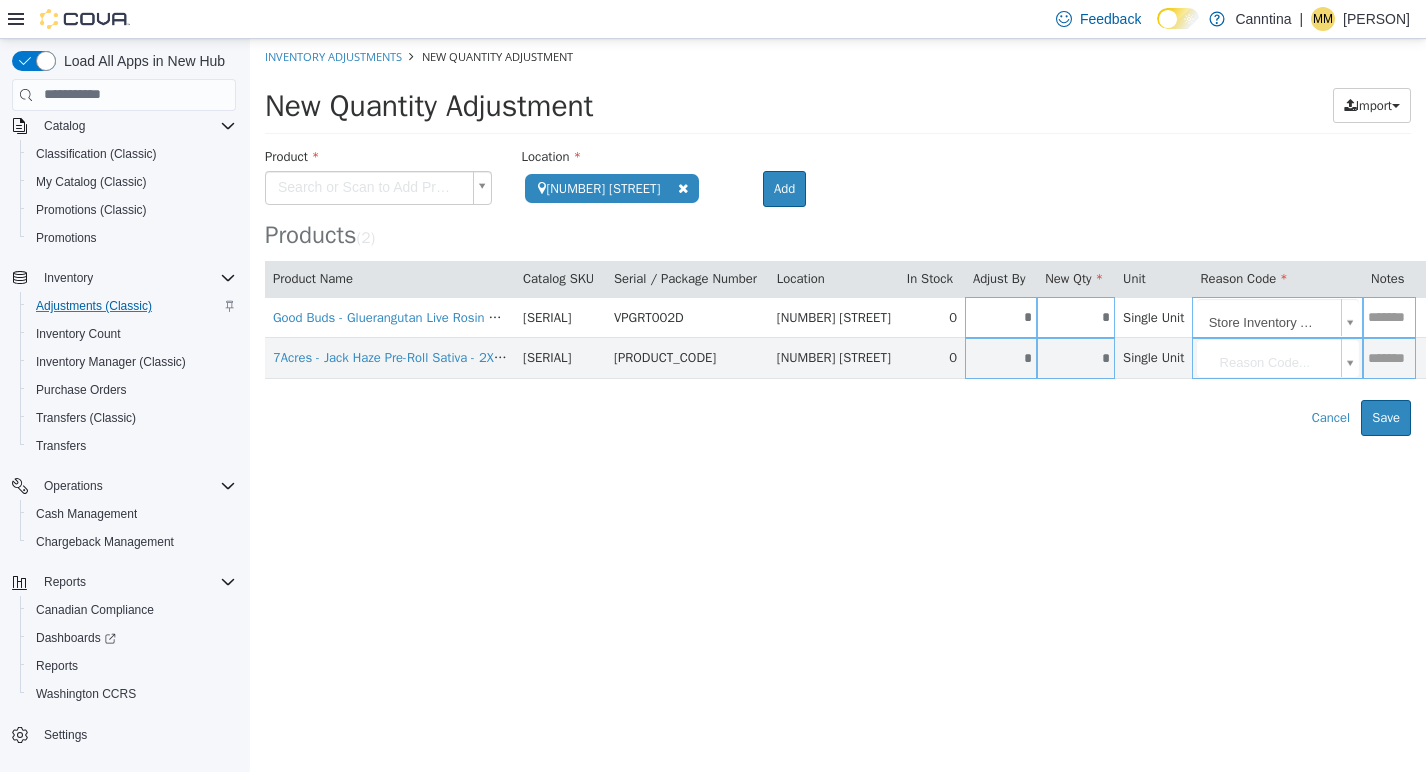 type on "*" 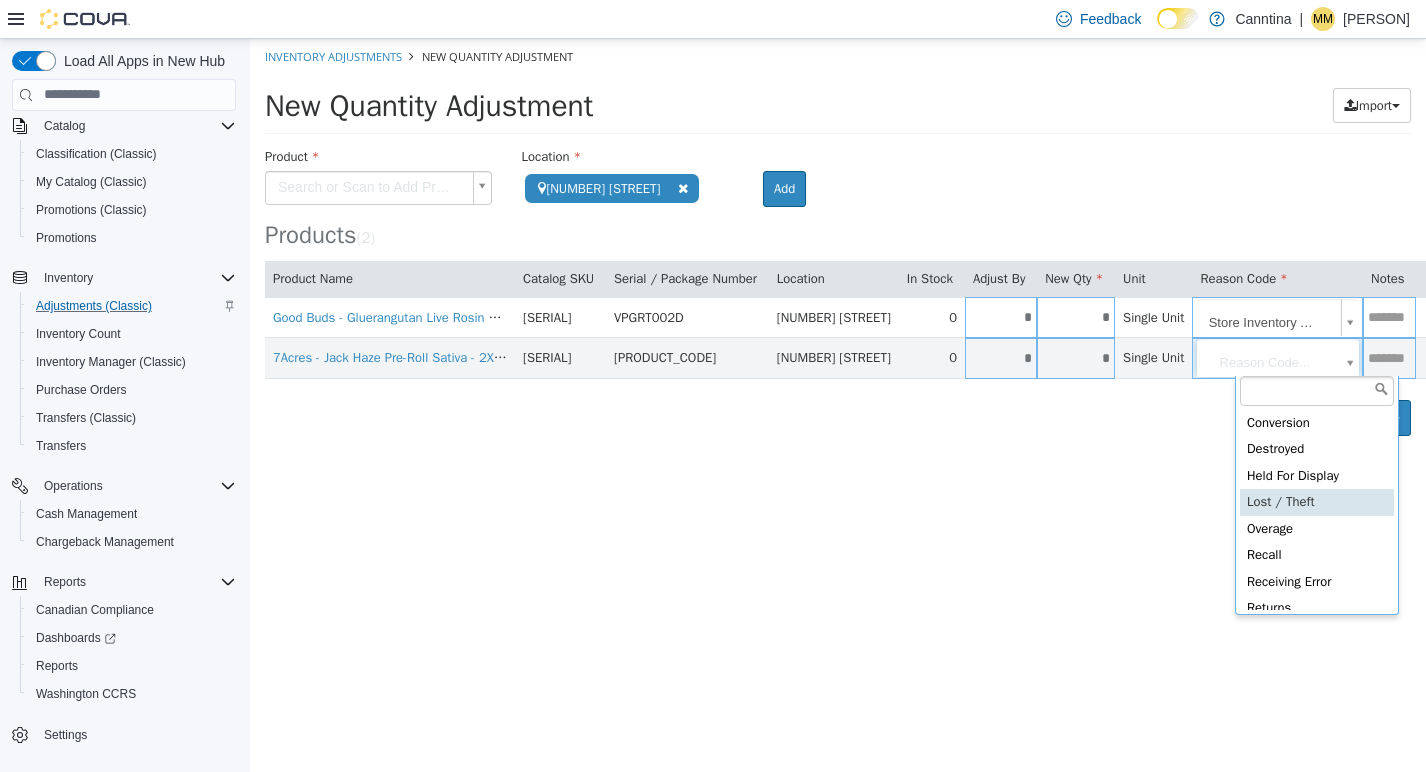 scroll, scrollTop: 111, scrollLeft: 0, axis: vertical 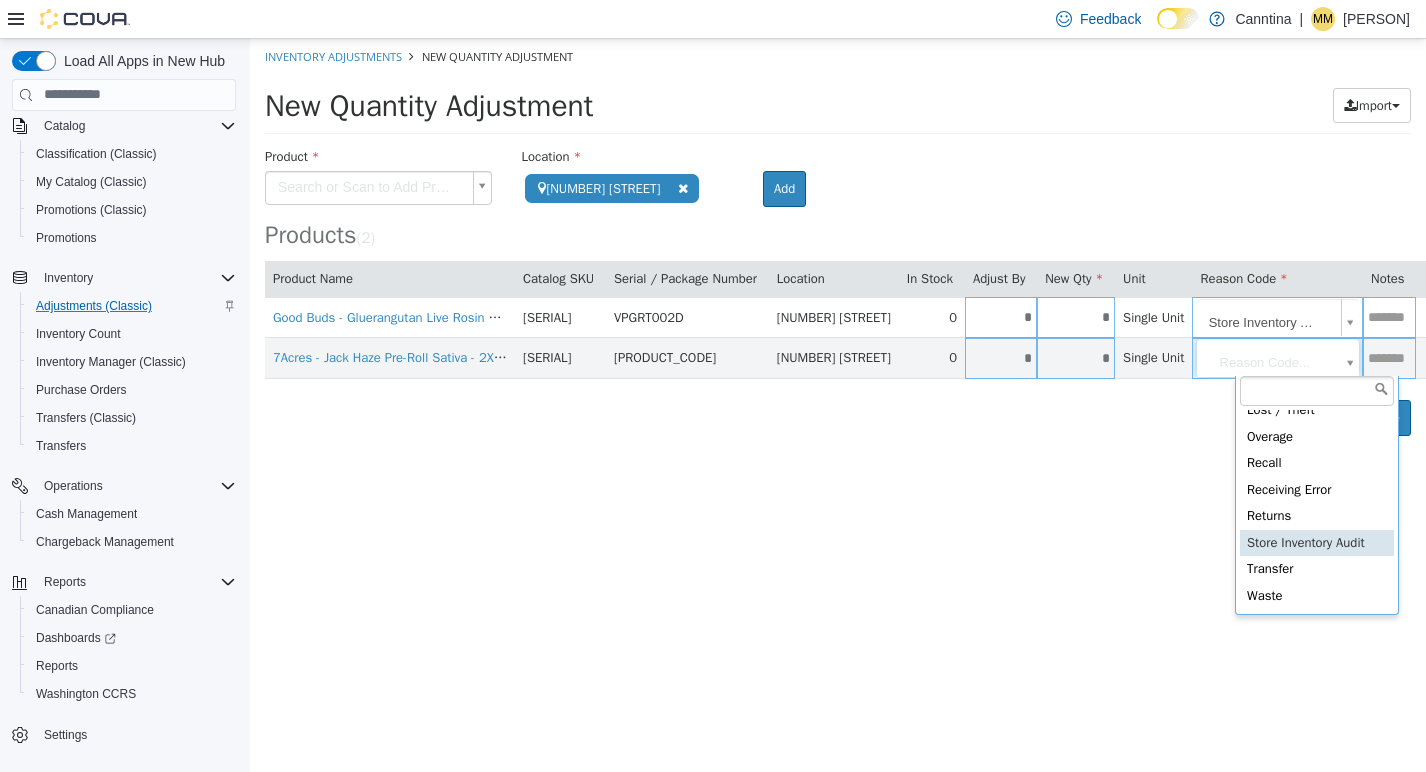 type on "**********" 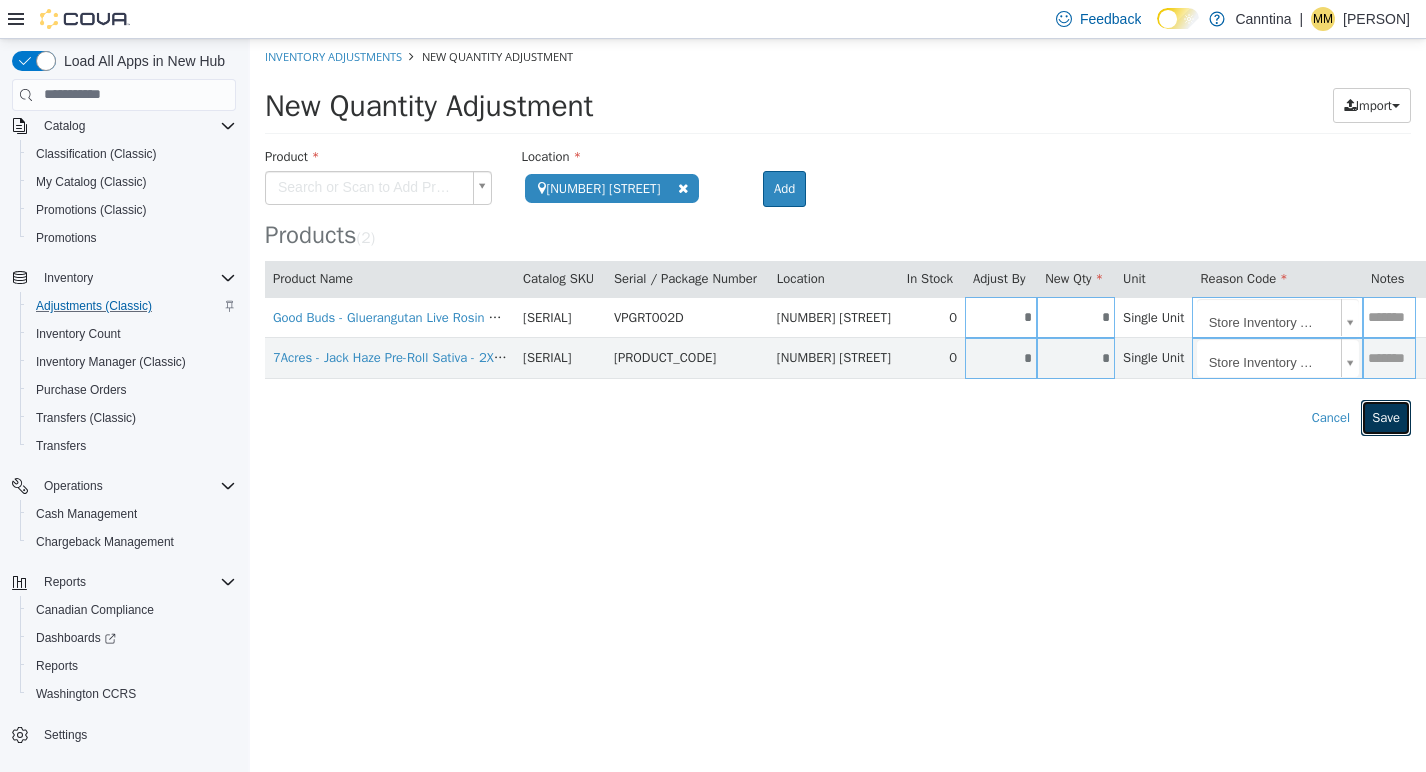 click on "Save" at bounding box center (1386, 417) 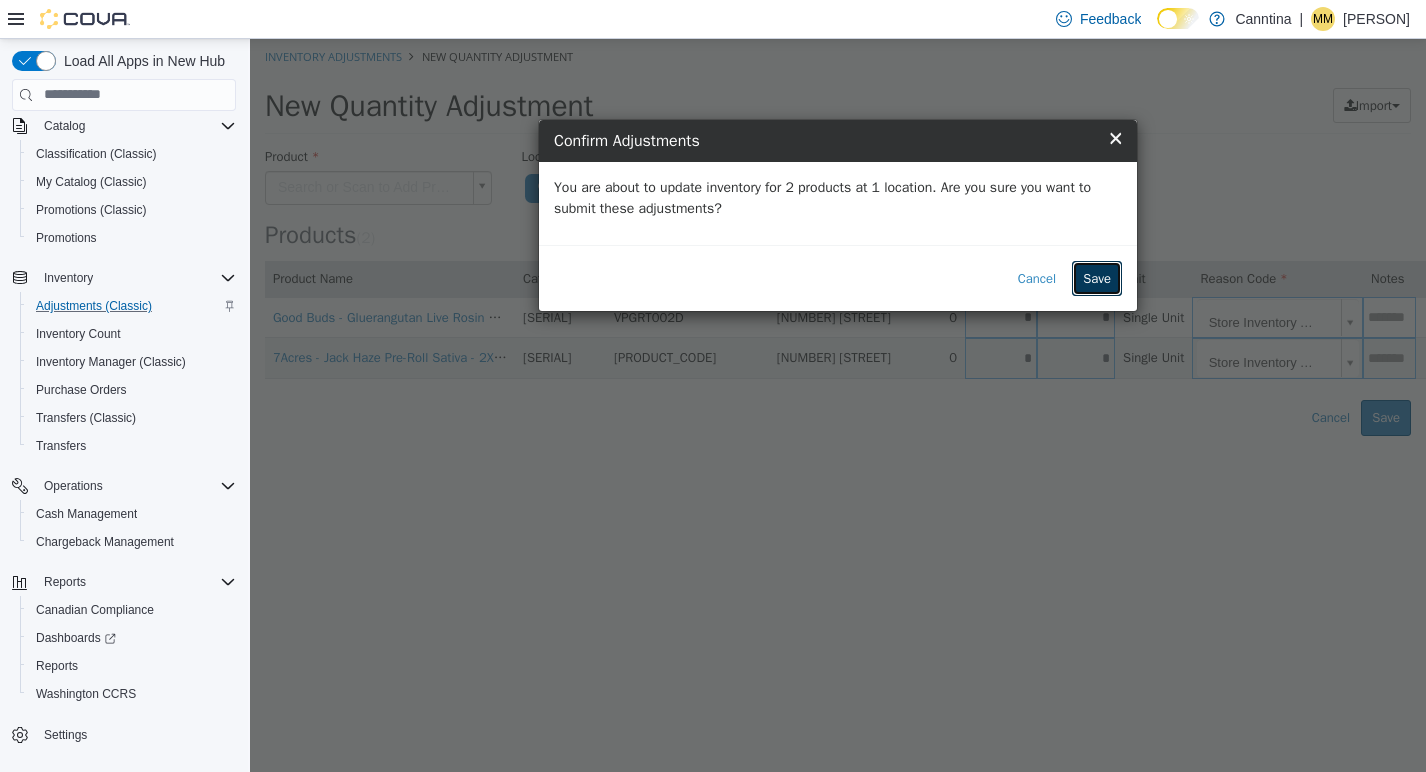 click on "Save" at bounding box center (1097, 278) 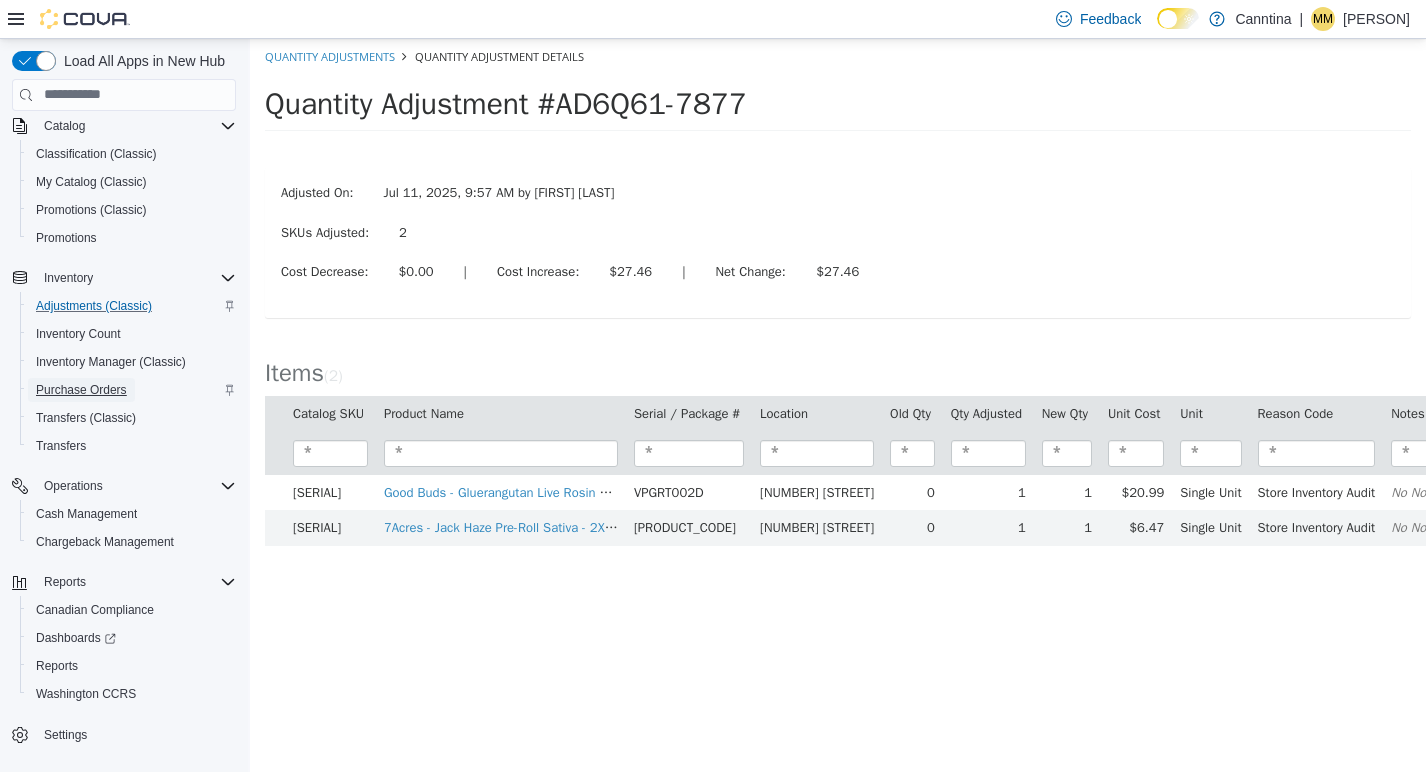 click on "Purchase Orders" at bounding box center [81, 390] 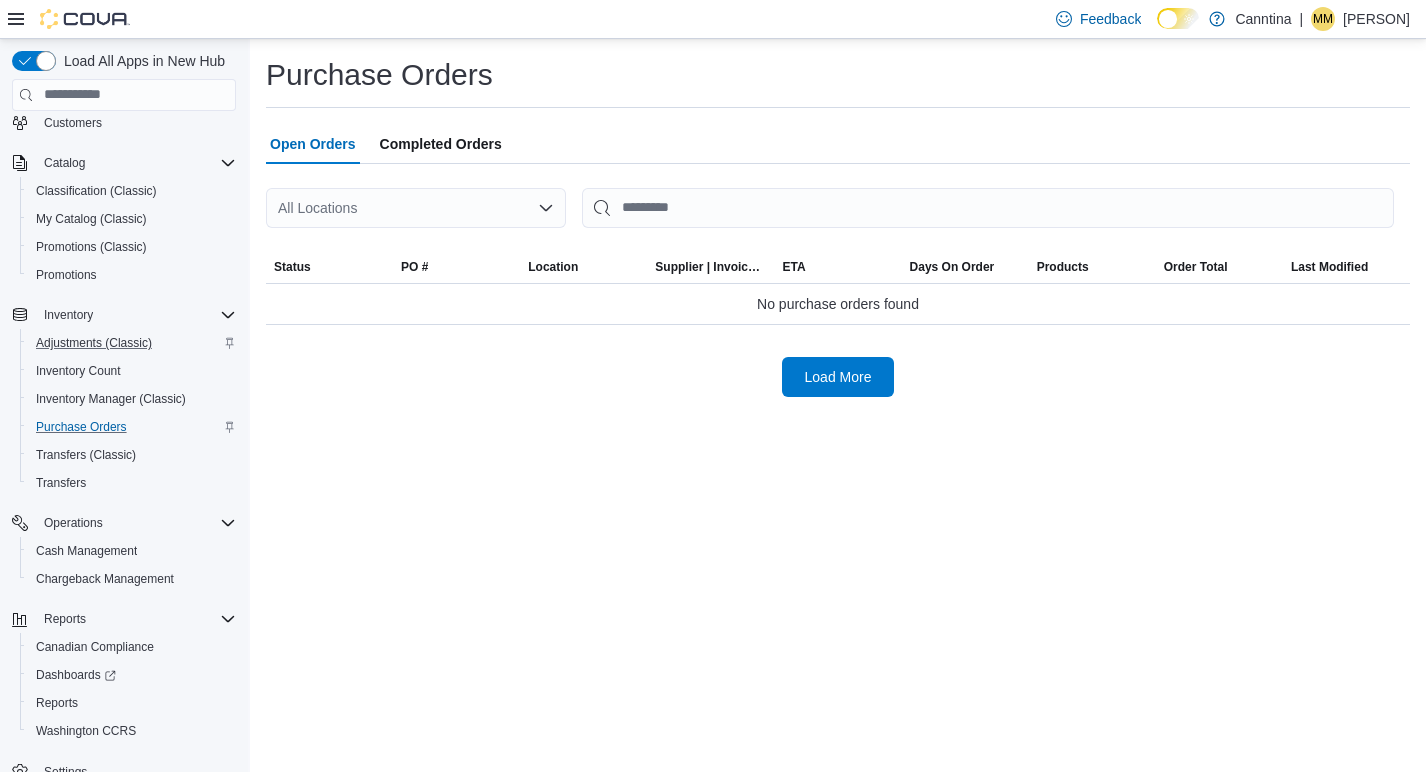scroll, scrollTop: 152, scrollLeft: 0, axis: vertical 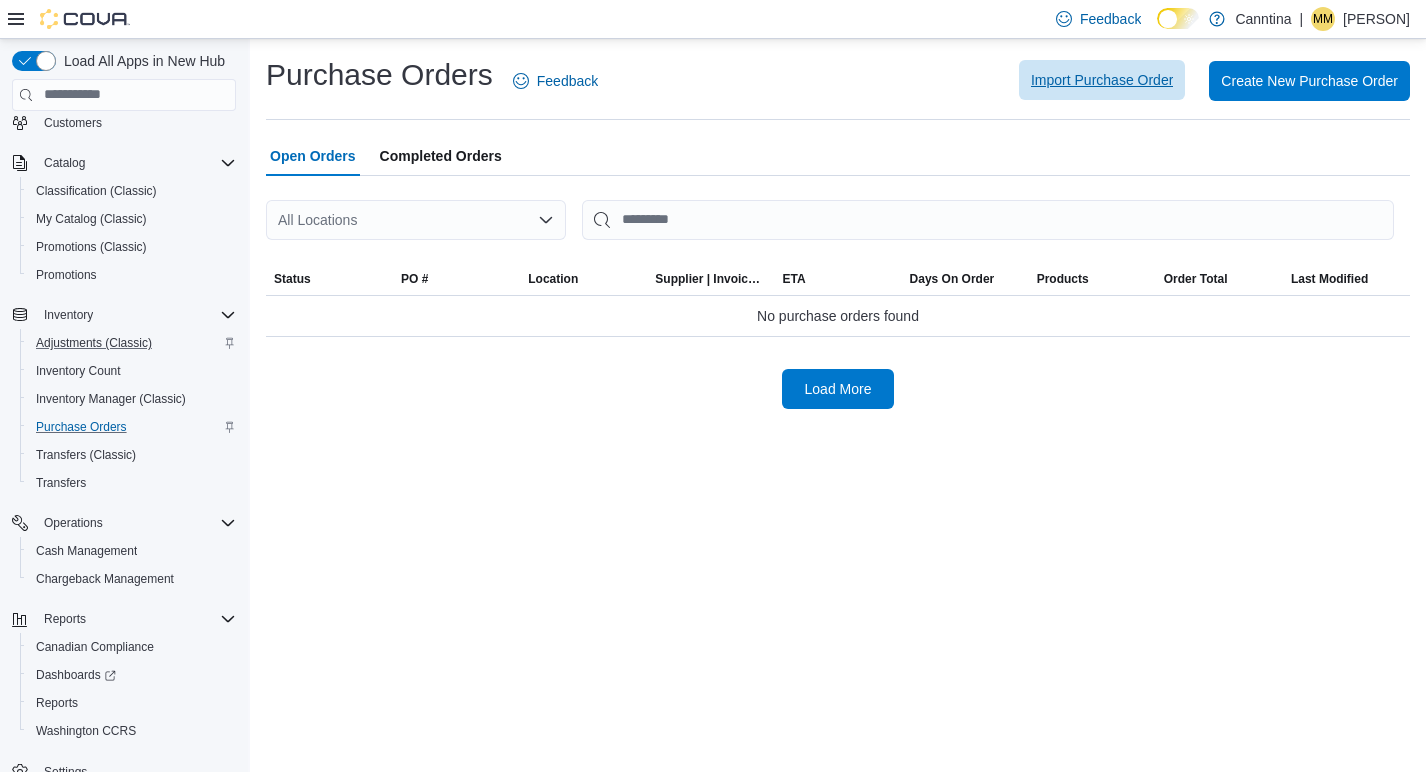 click on "Import Purchase Order" at bounding box center [1102, 80] 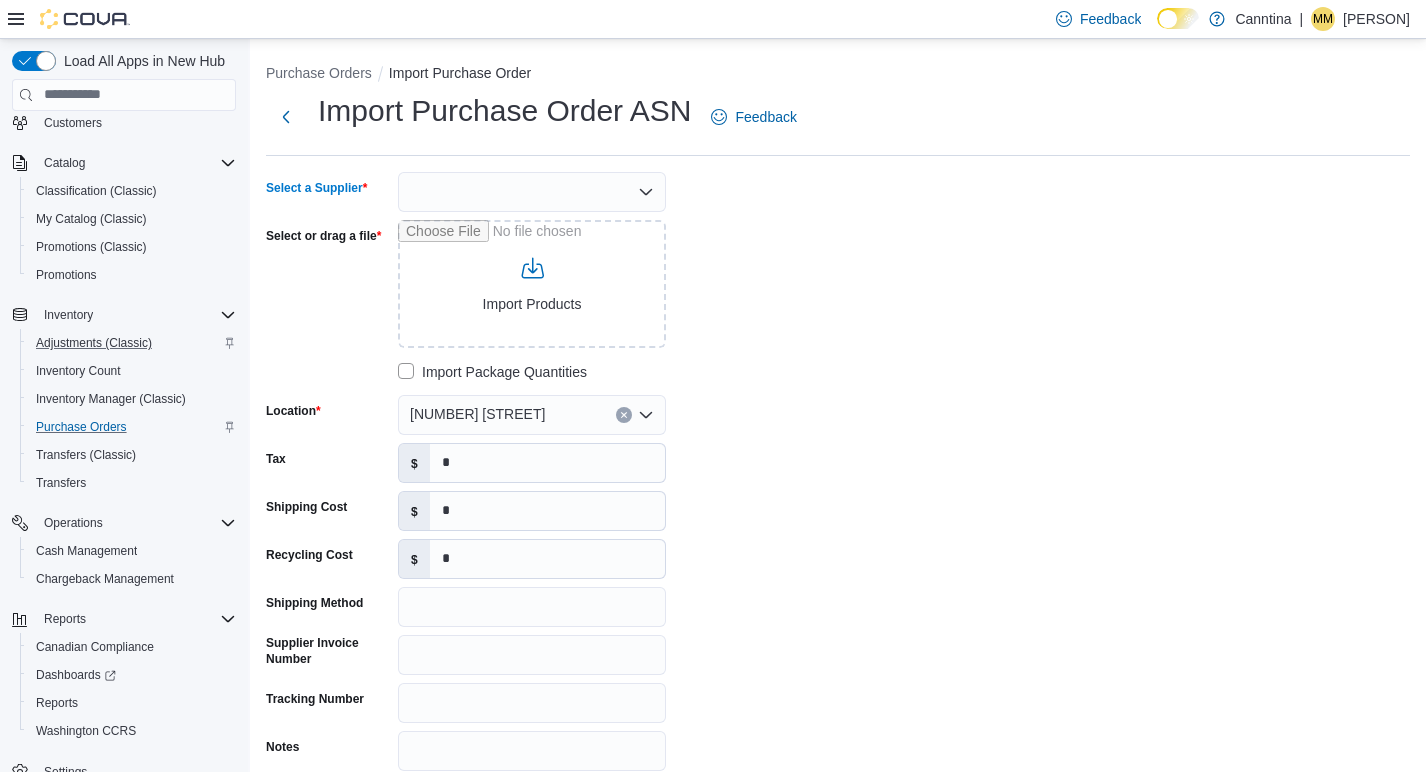 click at bounding box center [532, 192] 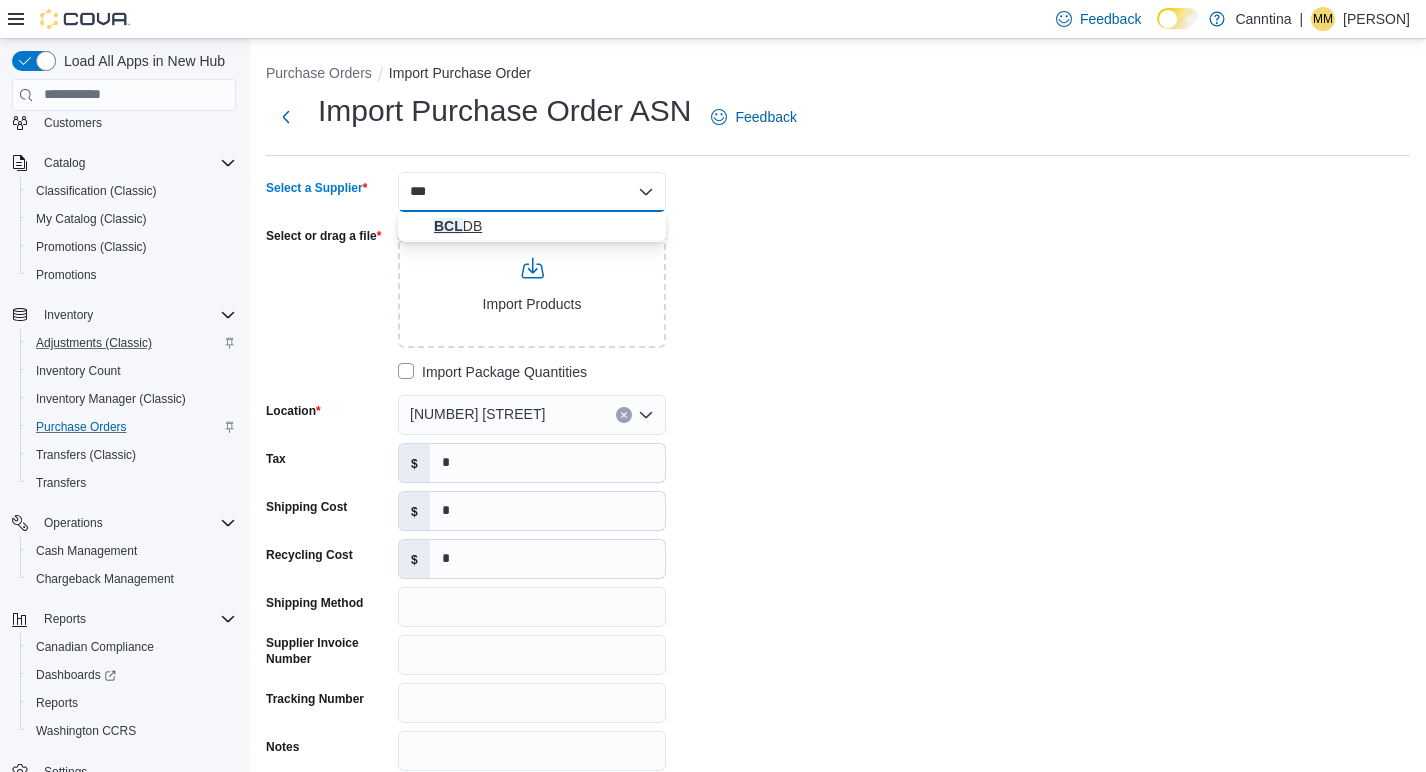 type on "***" 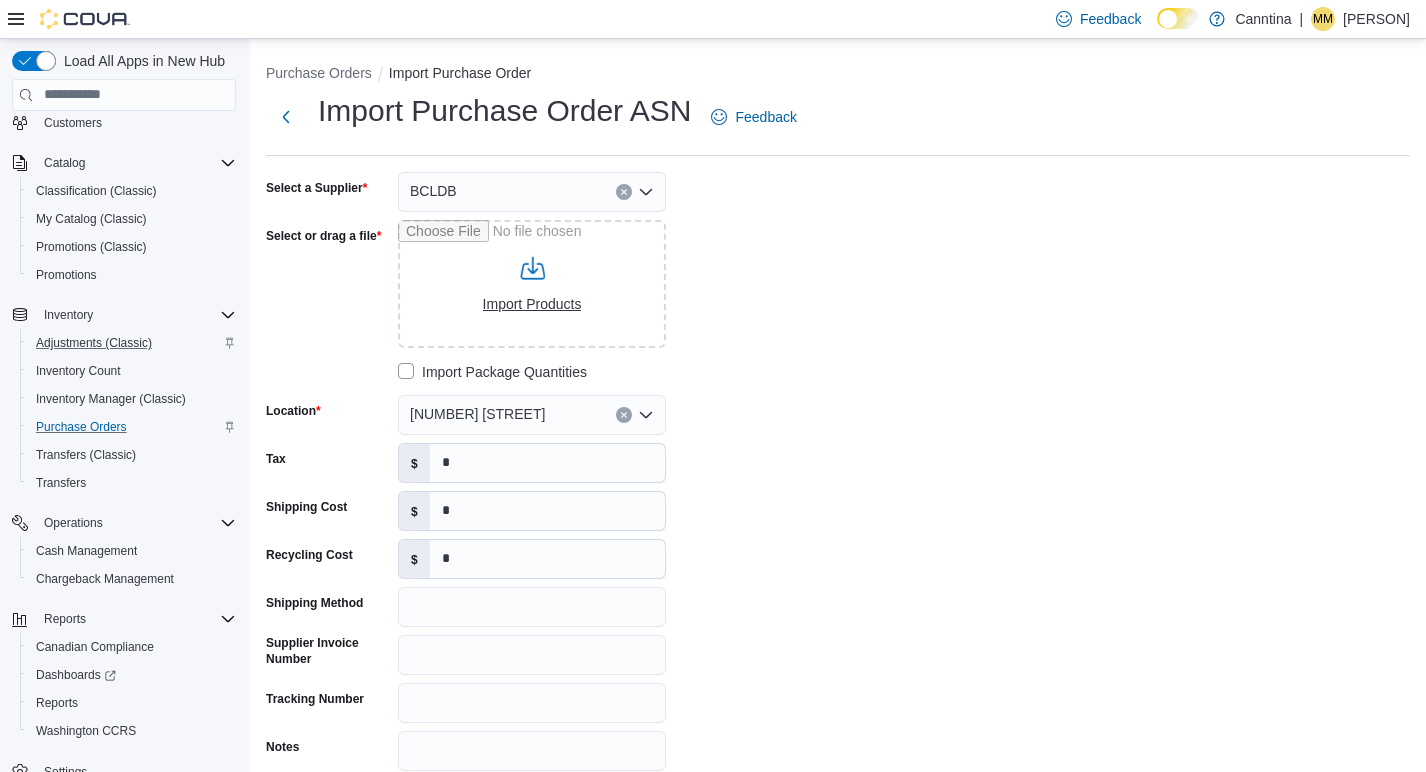 click on "Select a Supplier BCLDB Select or drag a file Import Products Import Package Quantities Location 725 [STREET] Tax $ * Shipping Cost $ * Recycling Cost $ * Shipping Method Supplier Invoice Number Tracking Number Notes" at bounding box center (566, 471) 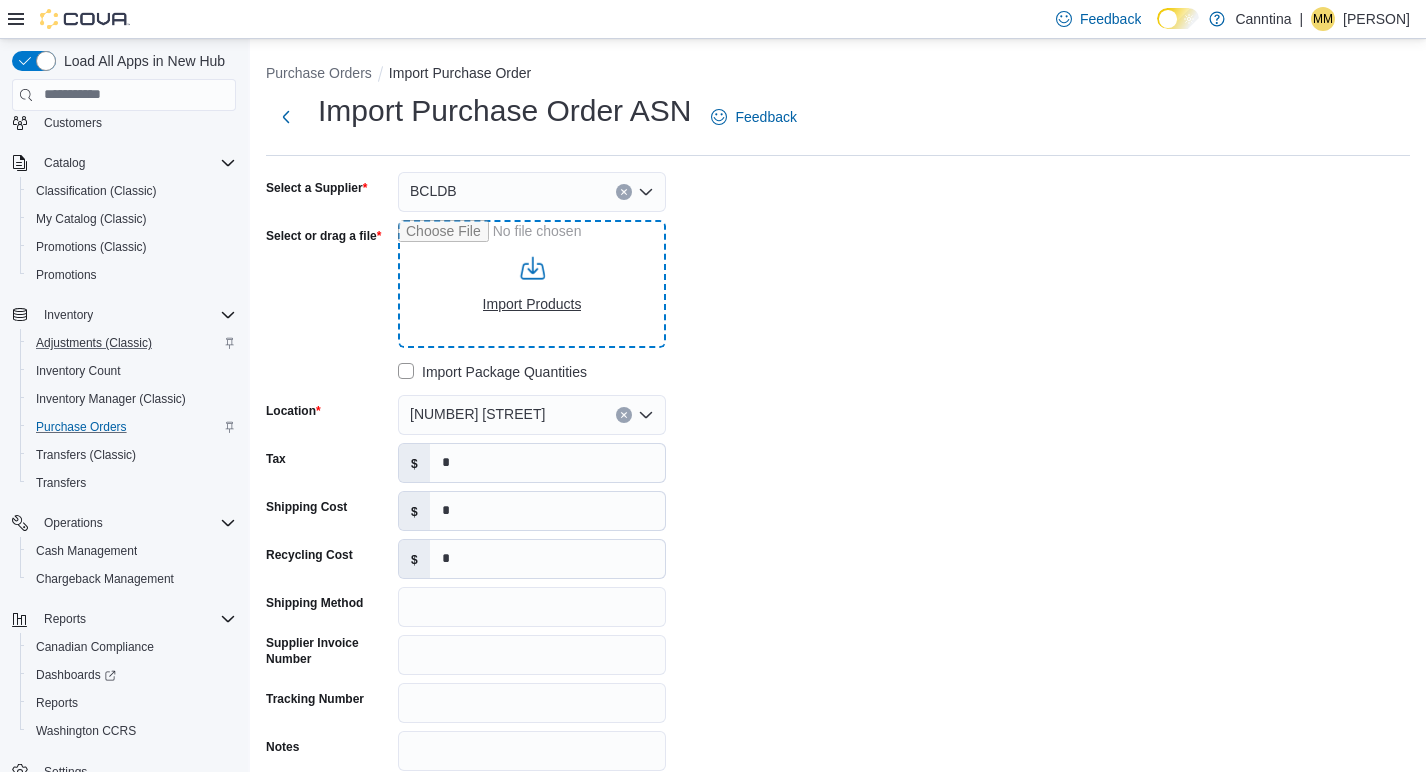 click on "Select or drag a file" at bounding box center [532, 284] 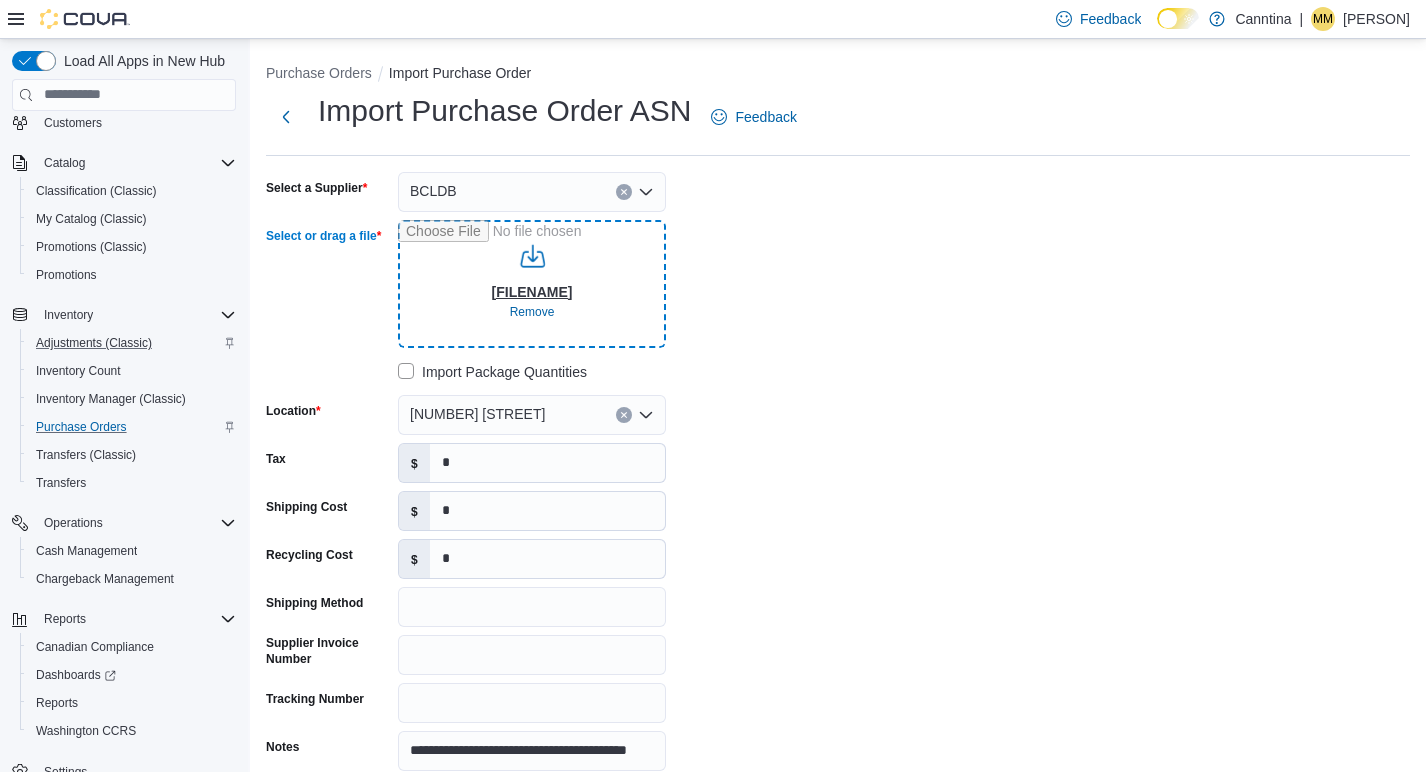 type on "**********" 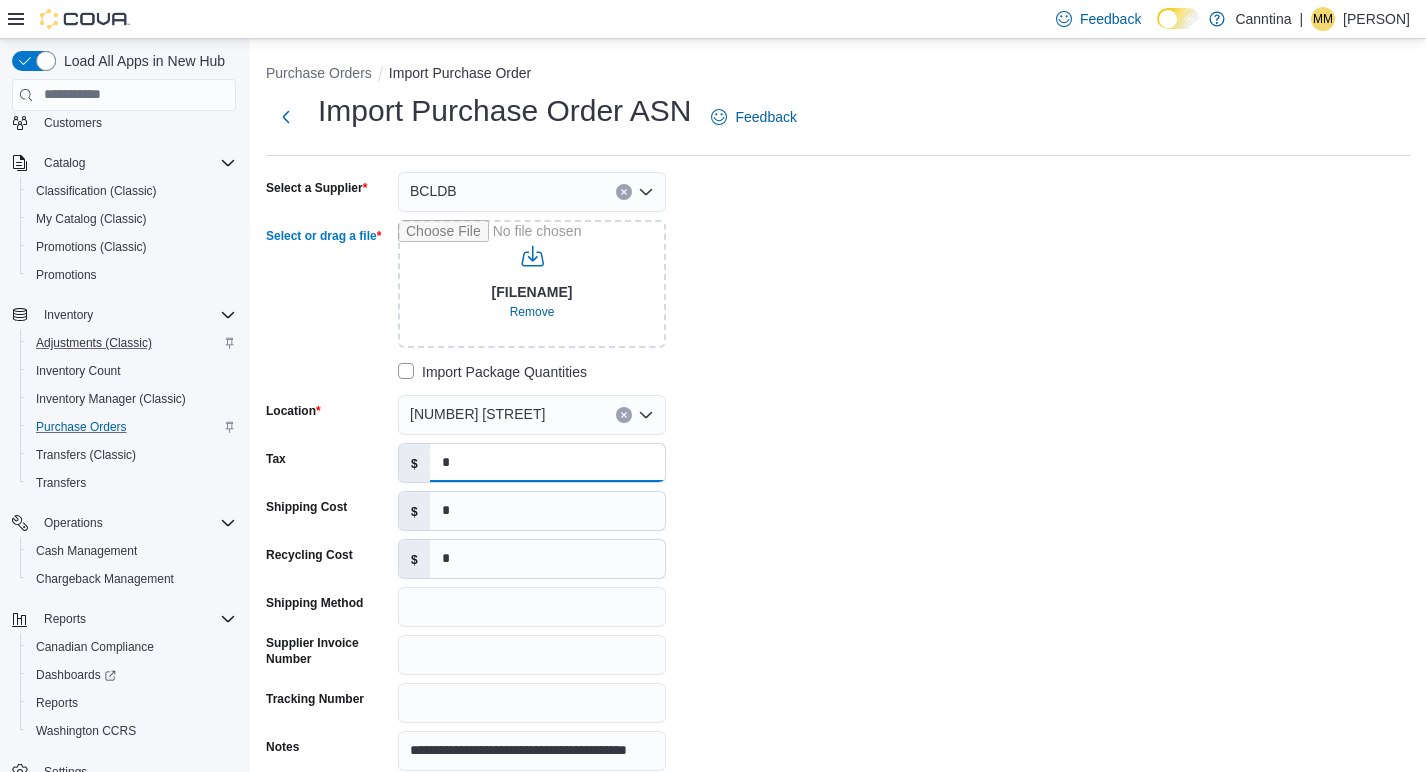 click on "*" at bounding box center [547, 463] 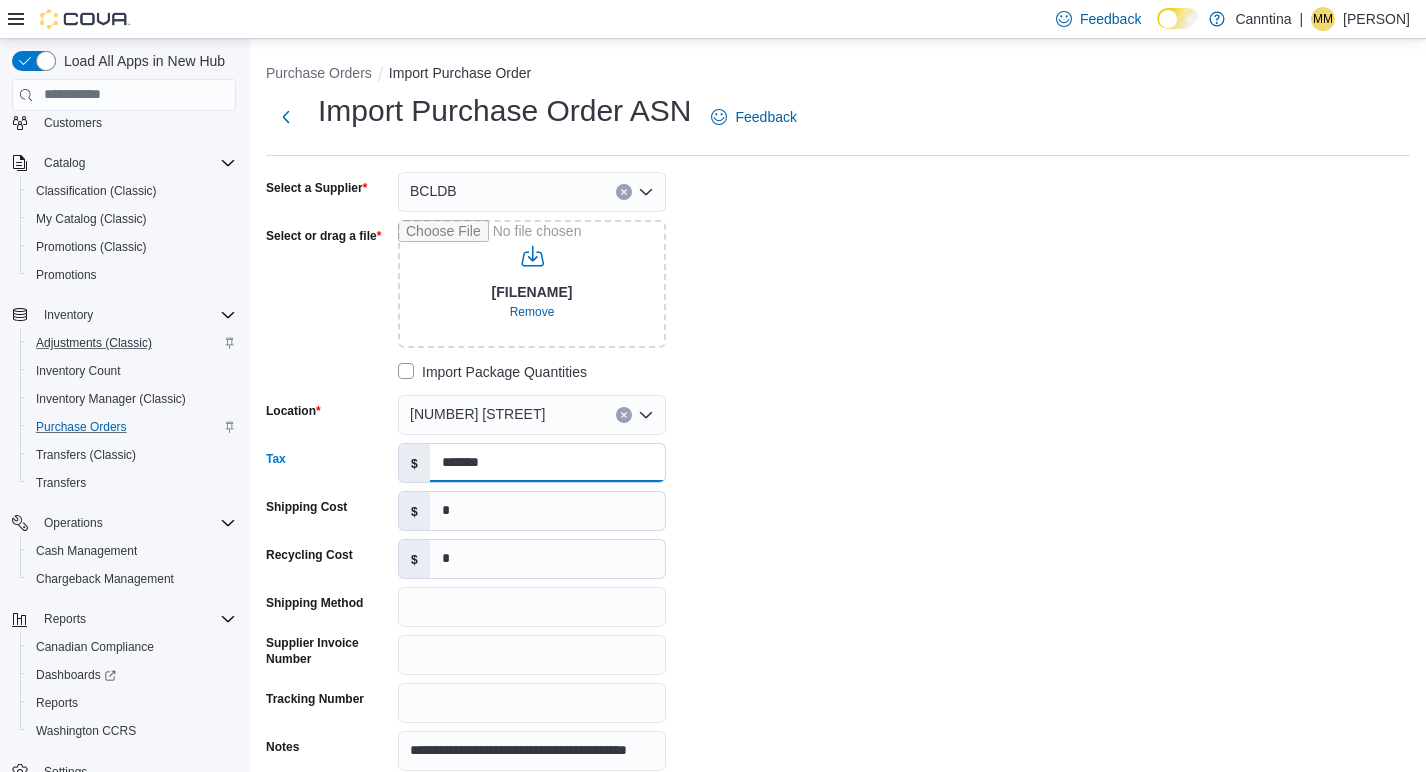 type on "*******" 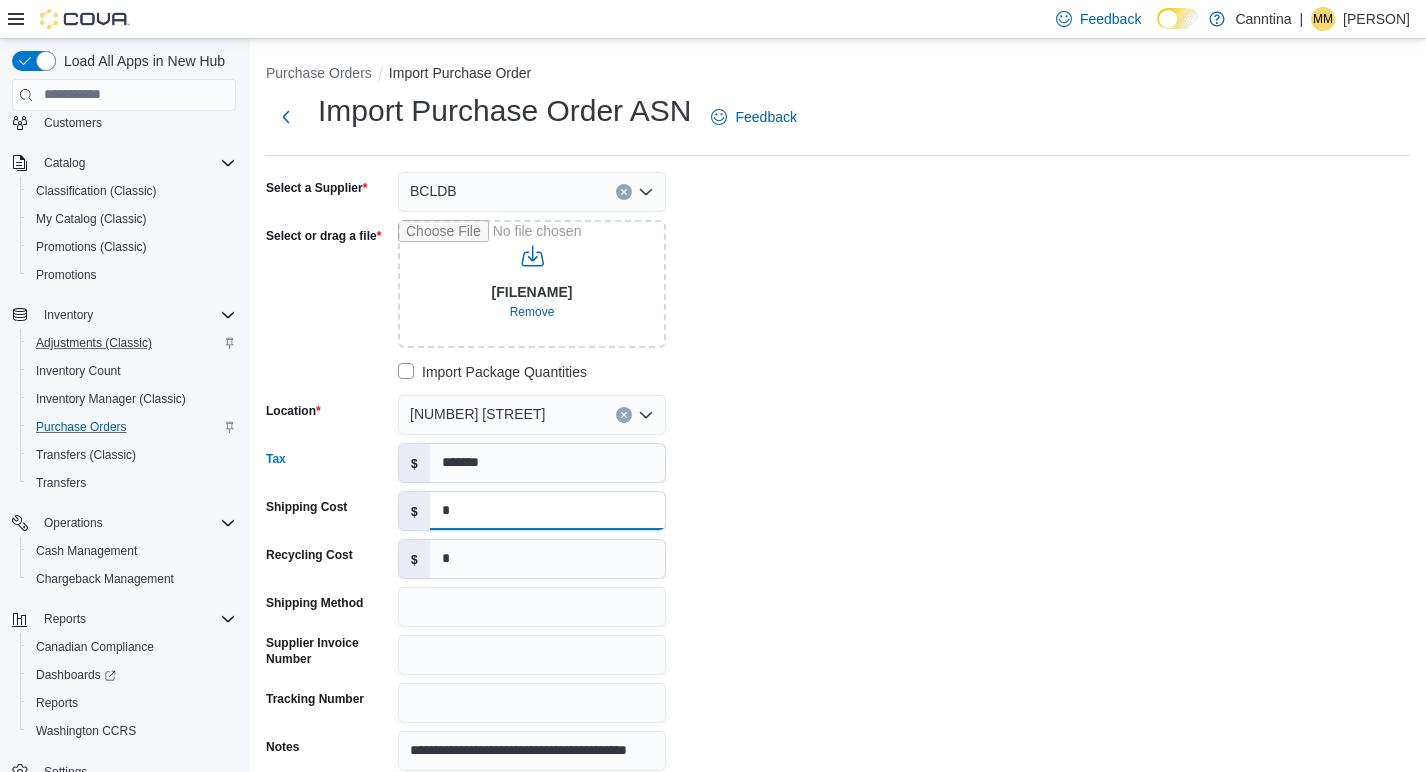 click on "*" at bounding box center [547, 511] 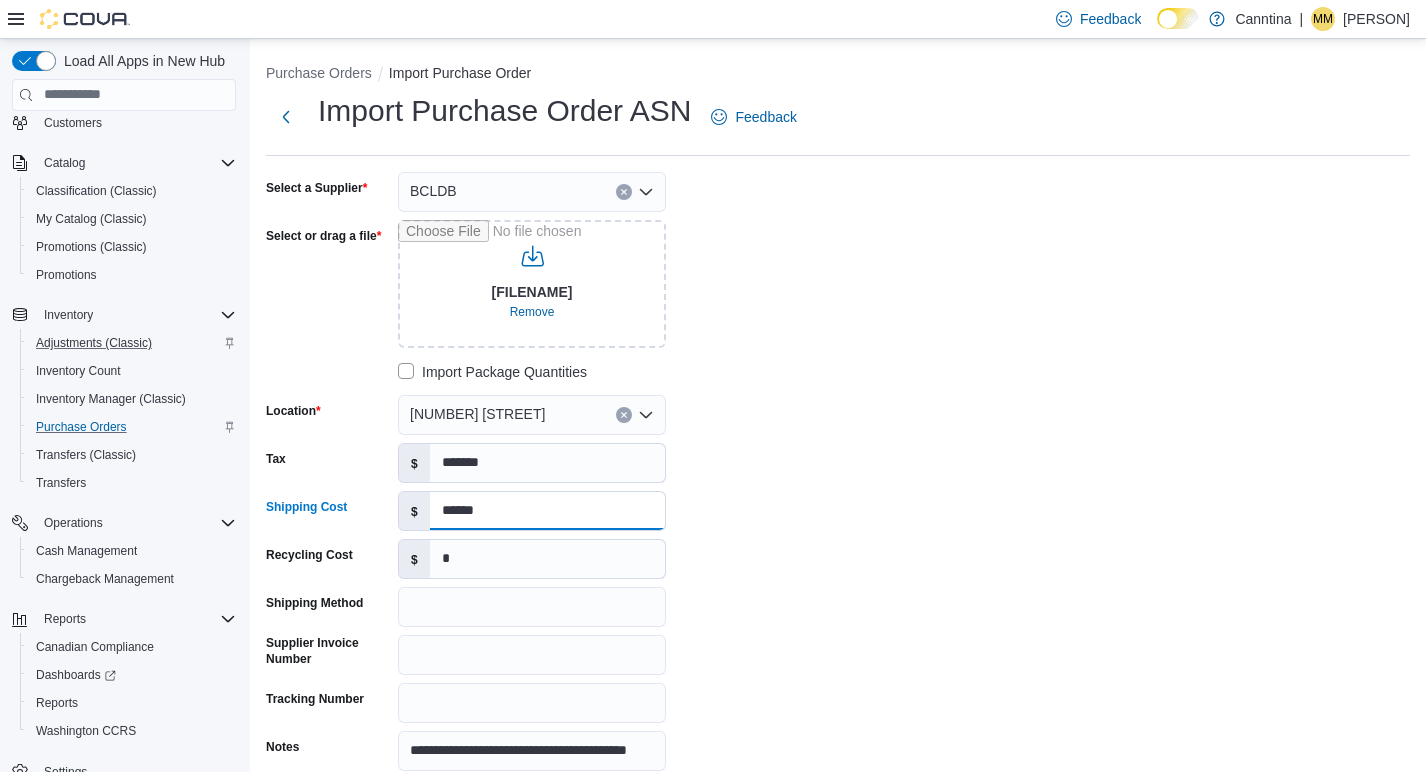 type on "******" 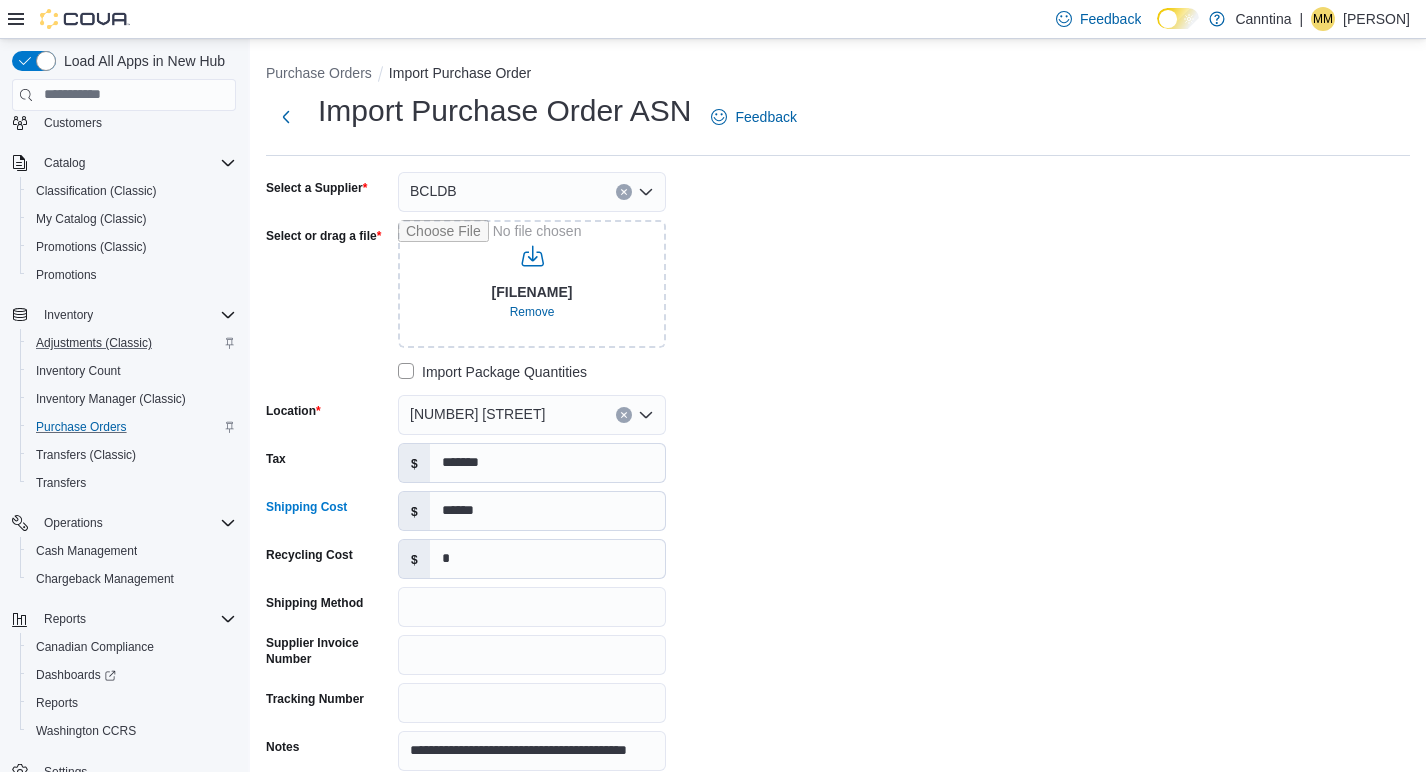 click on "**********" at bounding box center (838, 471) 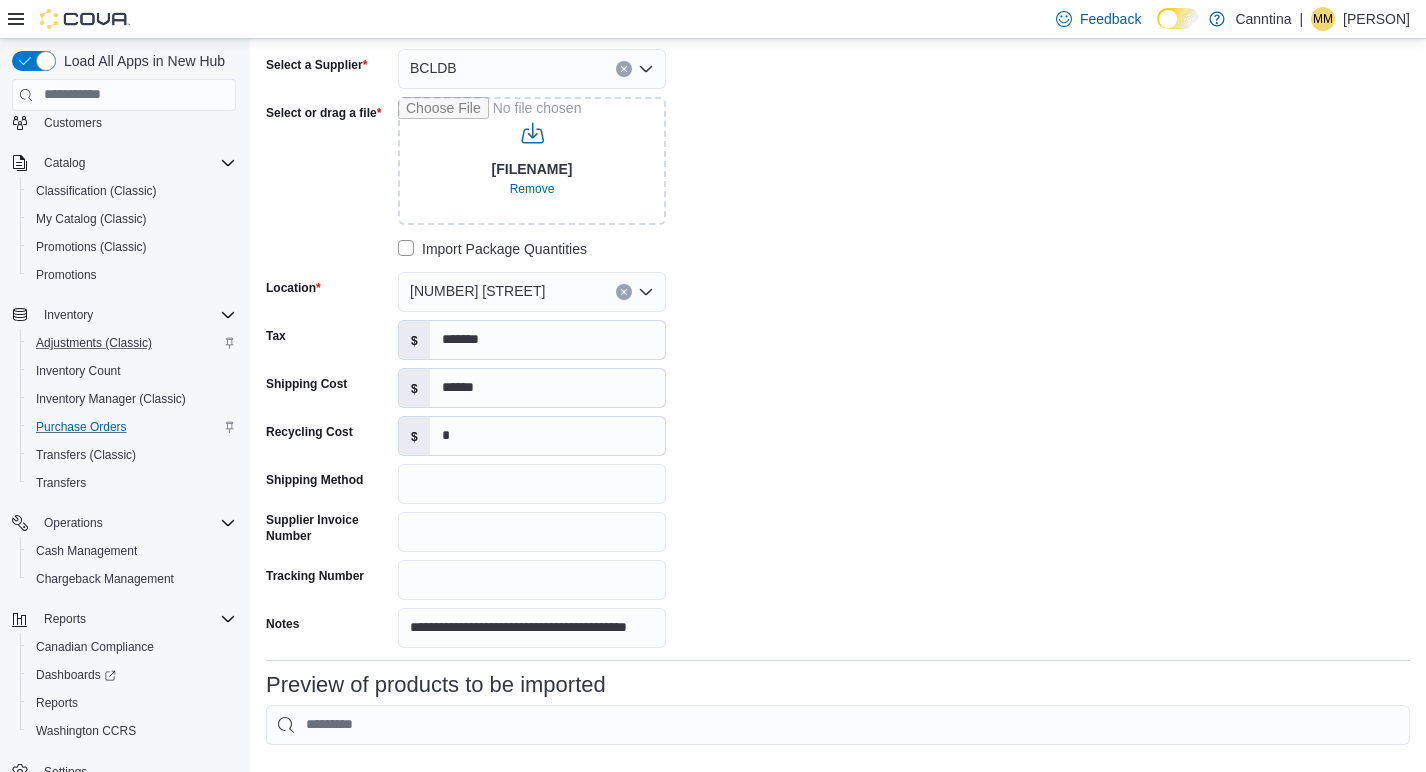 scroll, scrollTop: 0, scrollLeft: 0, axis: both 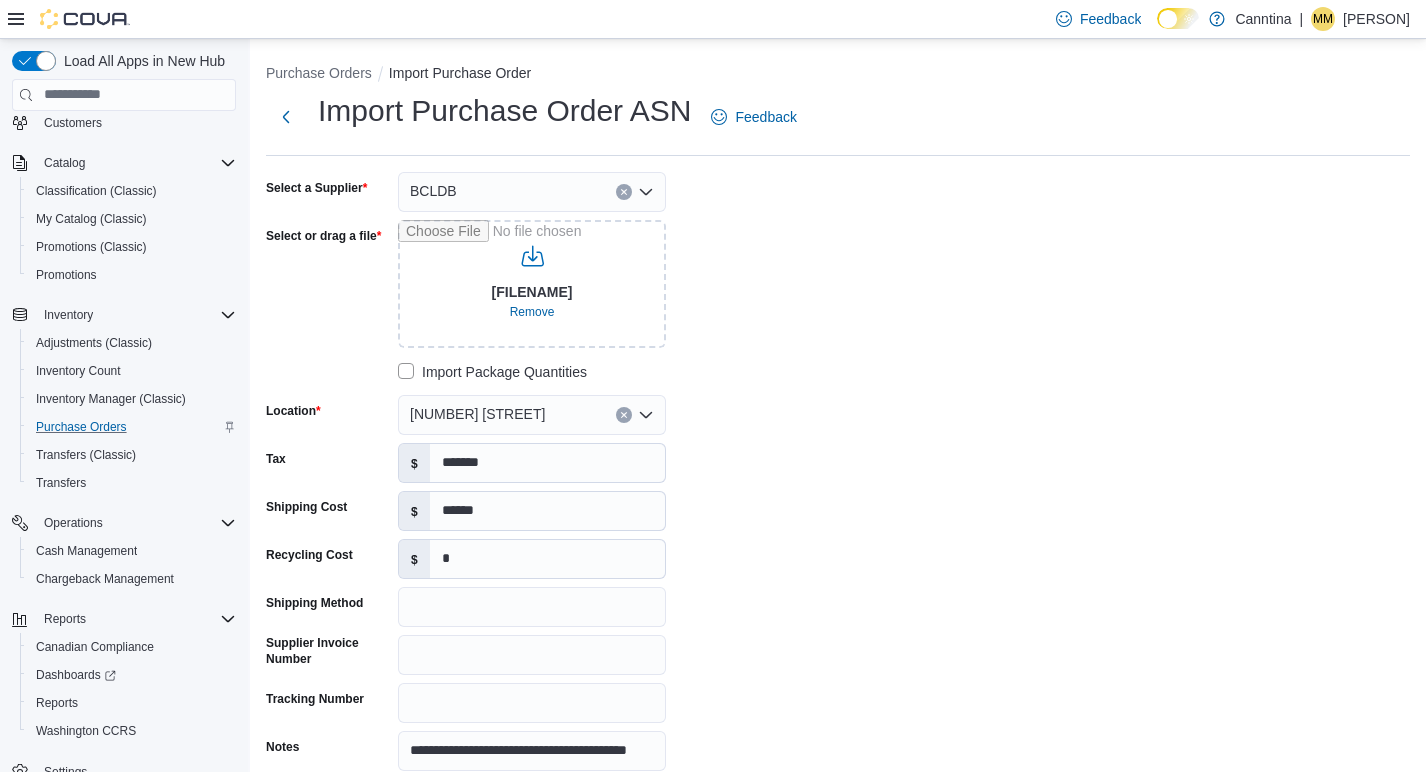 click on "**********" at bounding box center [838, 471] 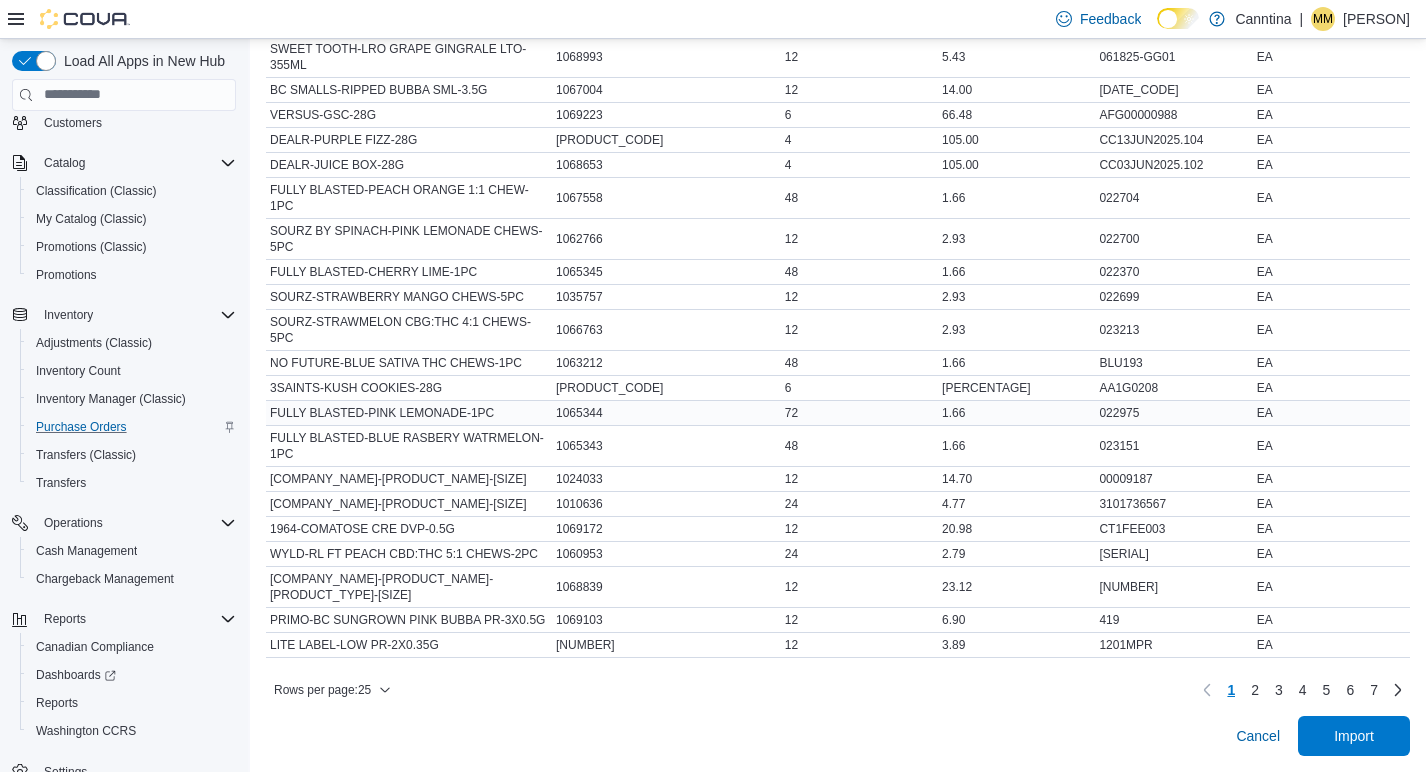 scroll, scrollTop: 1027, scrollLeft: 0, axis: vertical 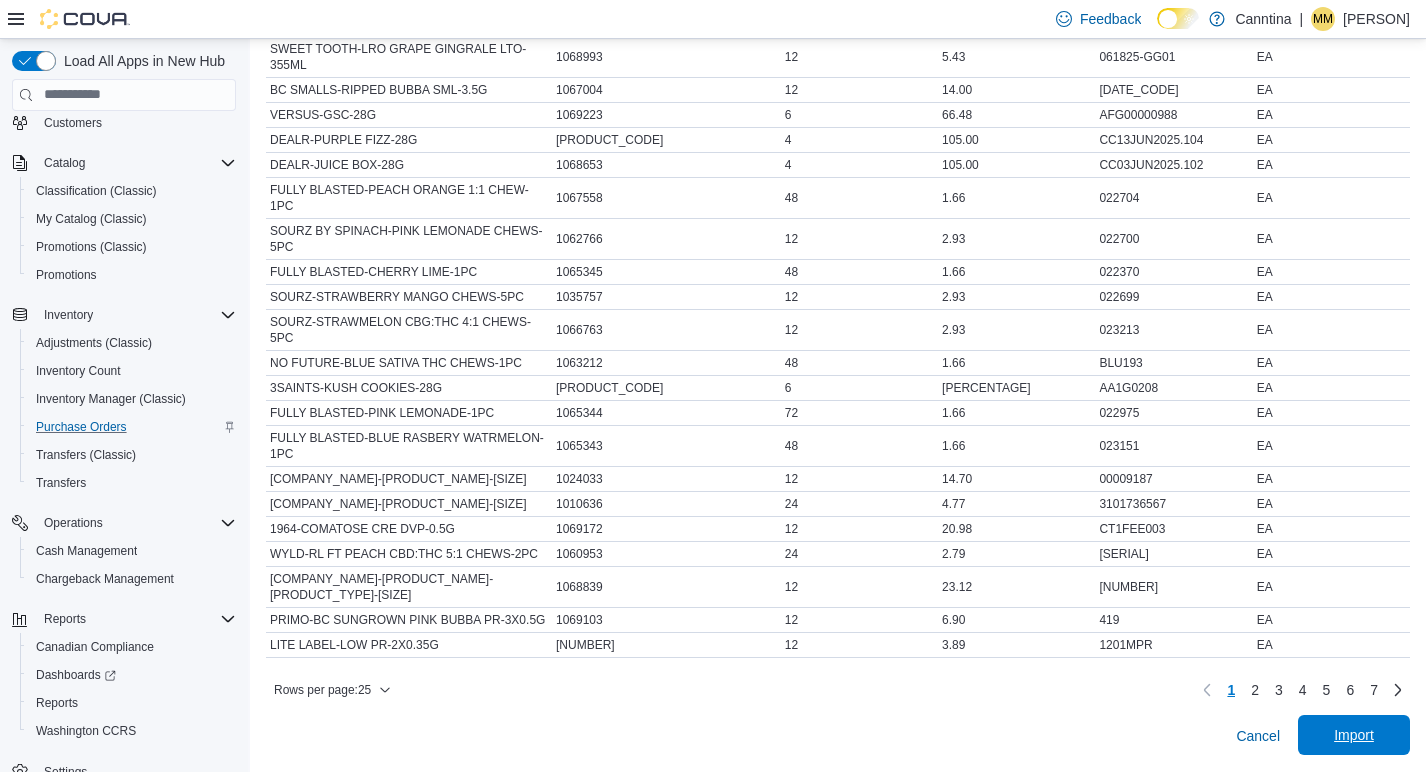 click on "Import" at bounding box center (1354, 735) 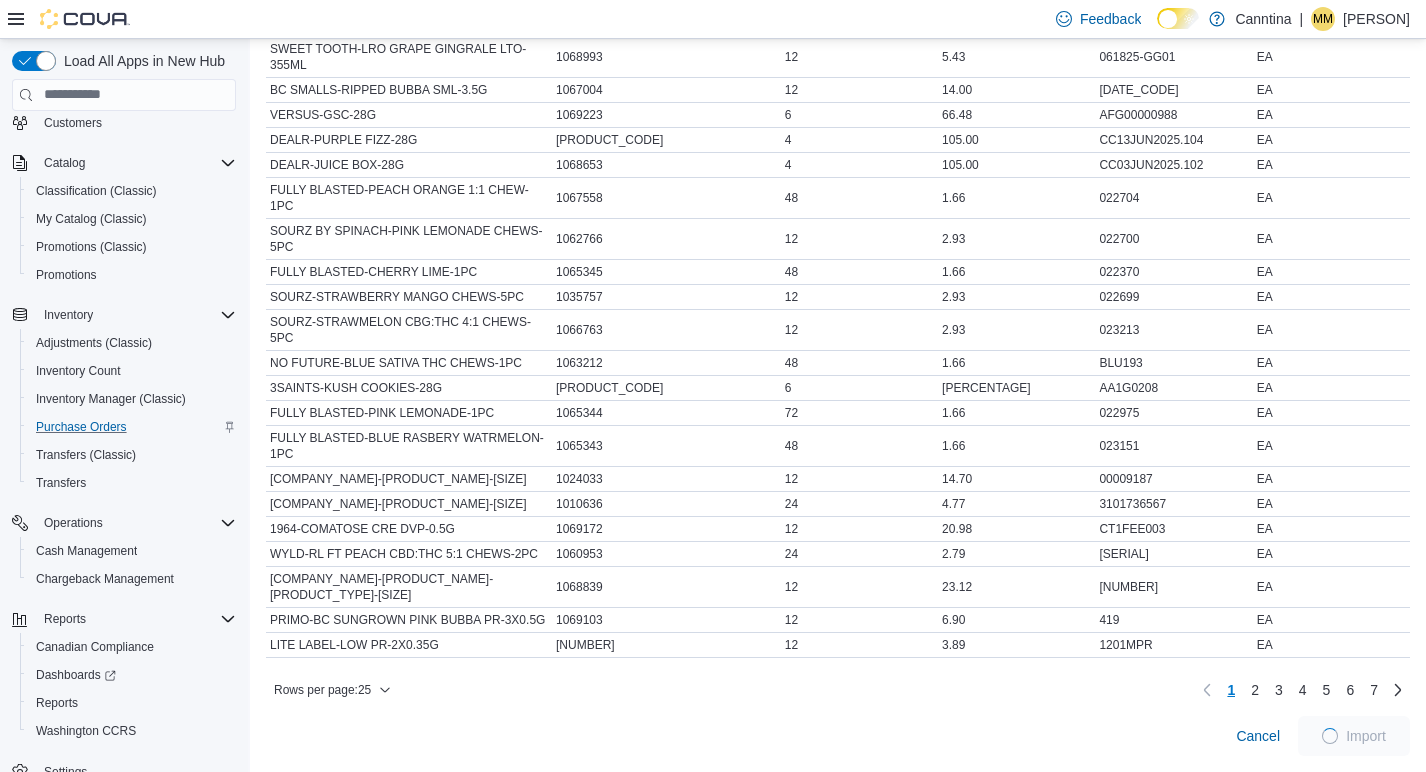 scroll, scrollTop: 1041, scrollLeft: 0, axis: vertical 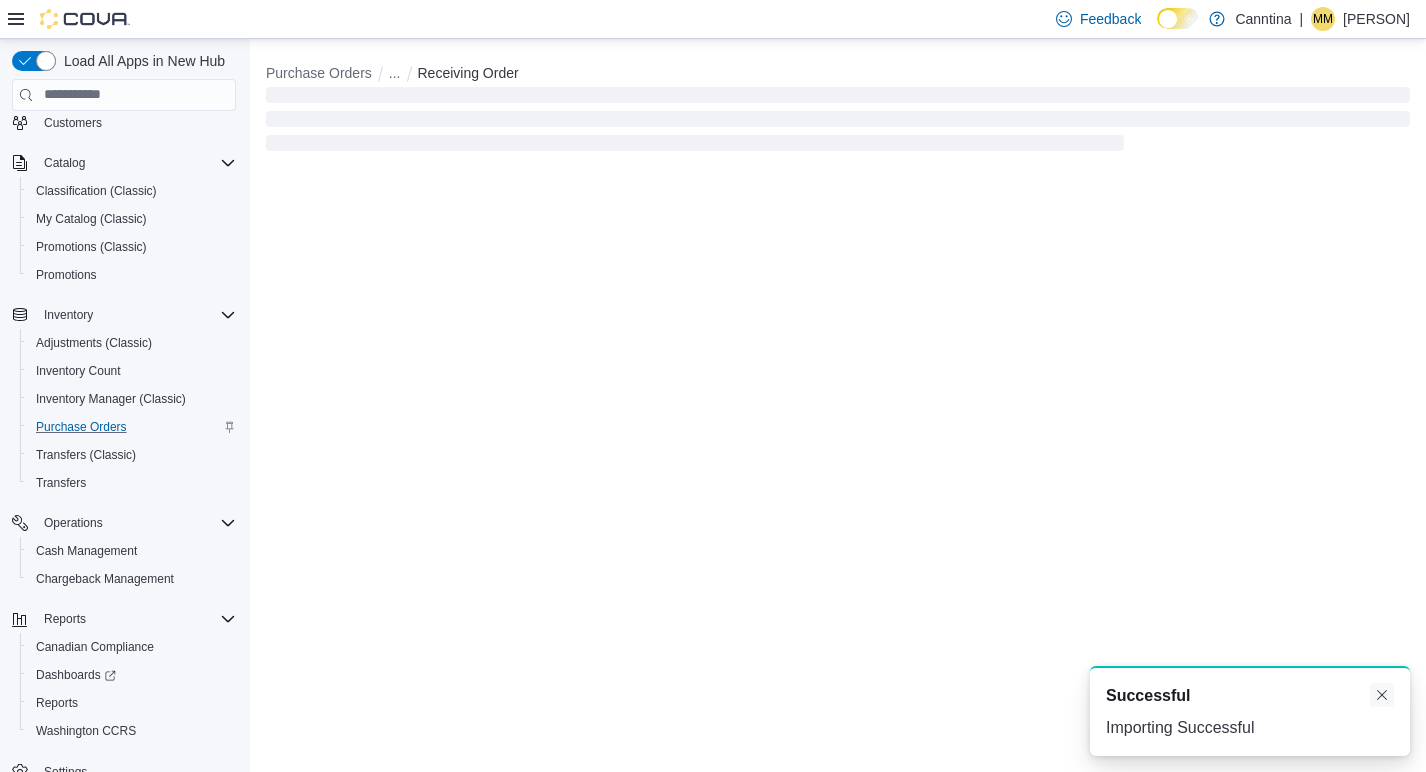 click at bounding box center [1382, 695] 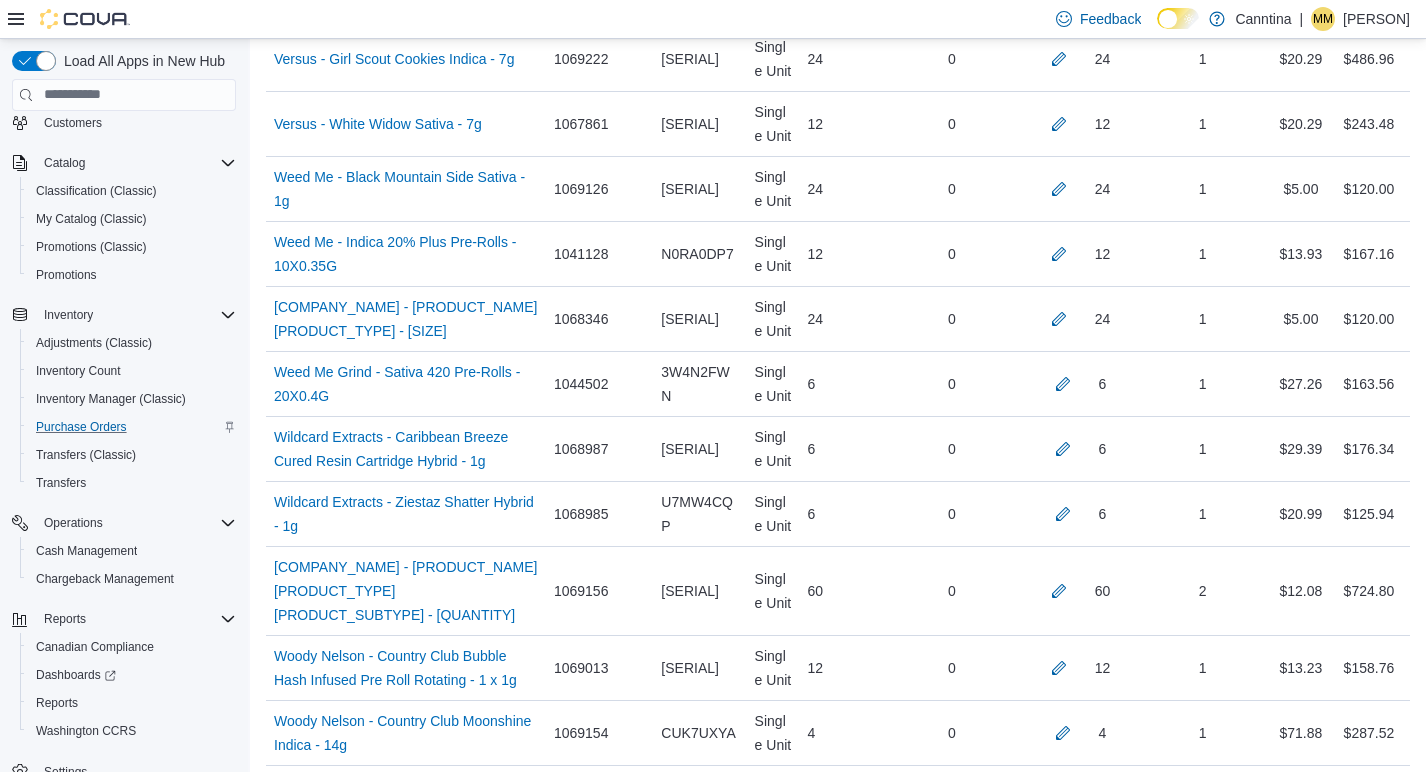 scroll, scrollTop: 11457, scrollLeft: 0, axis: vertical 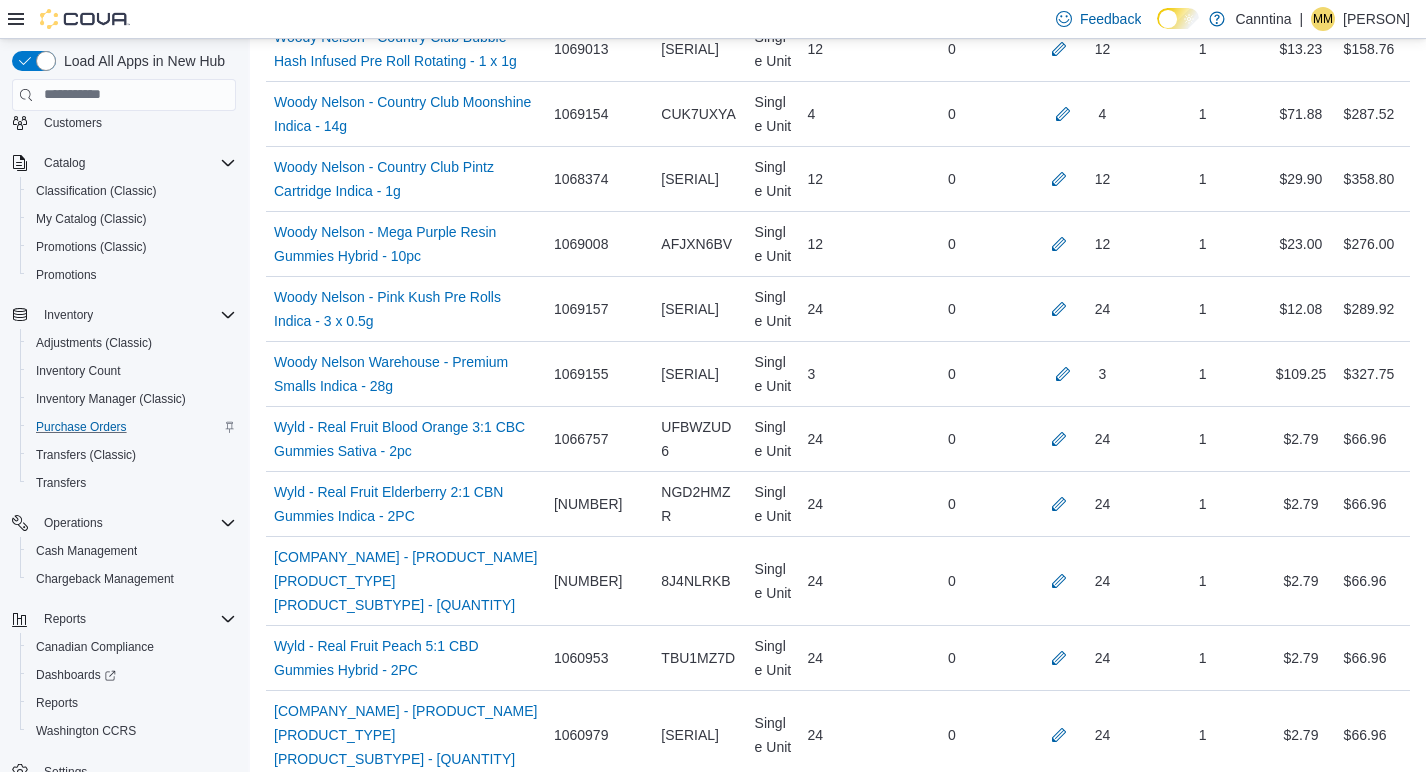 click on "Receive Products" at bounding box center (1343, 977) 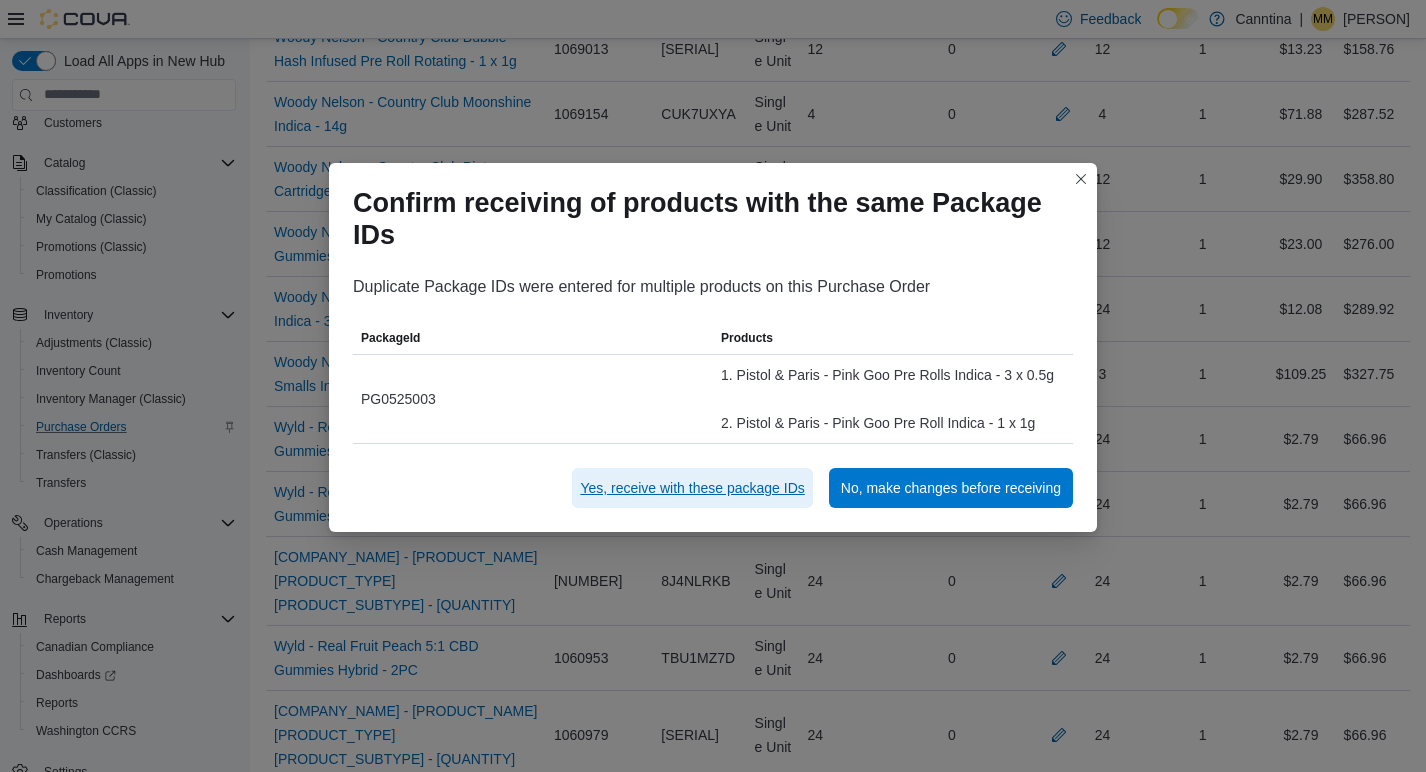 click on "Yes, receive with these package IDs" at bounding box center [692, 488] 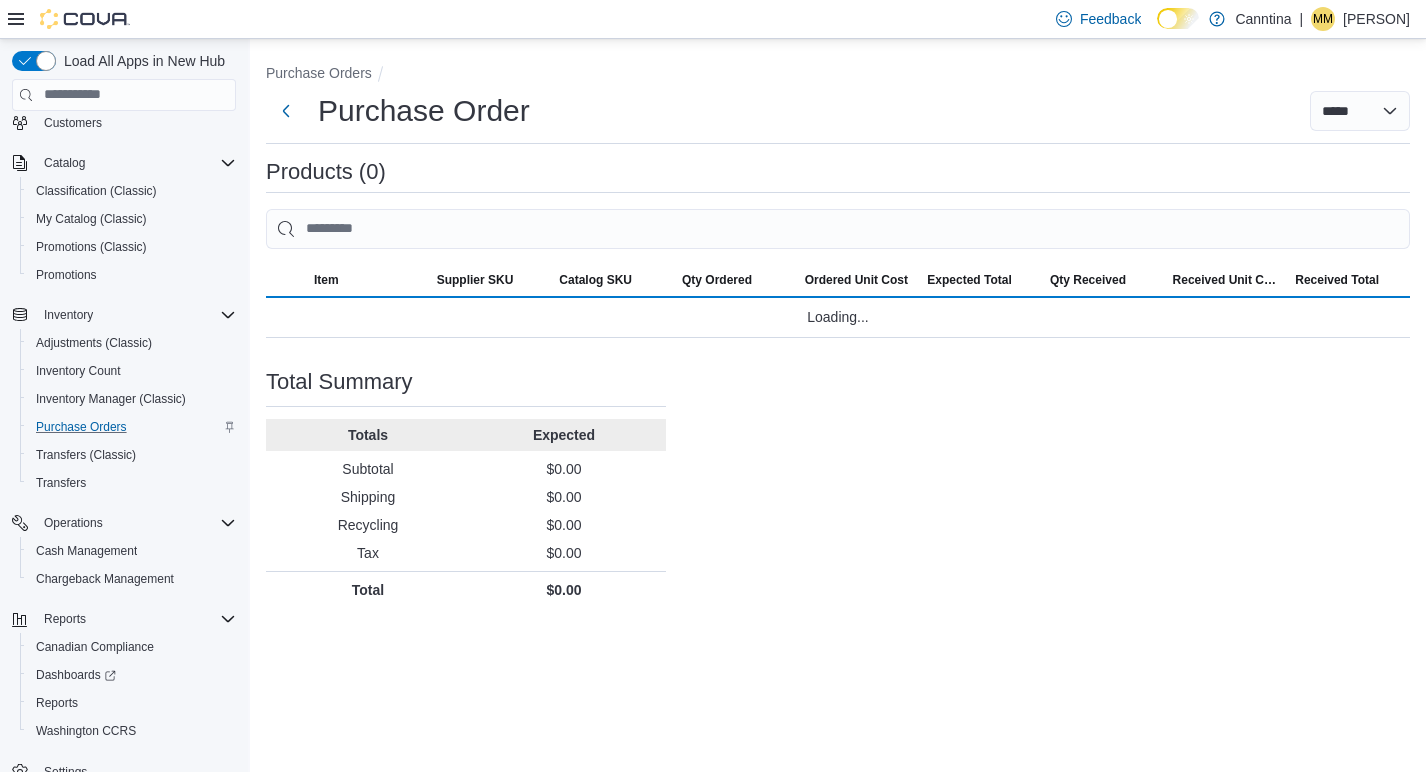 scroll, scrollTop: 0, scrollLeft: 0, axis: both 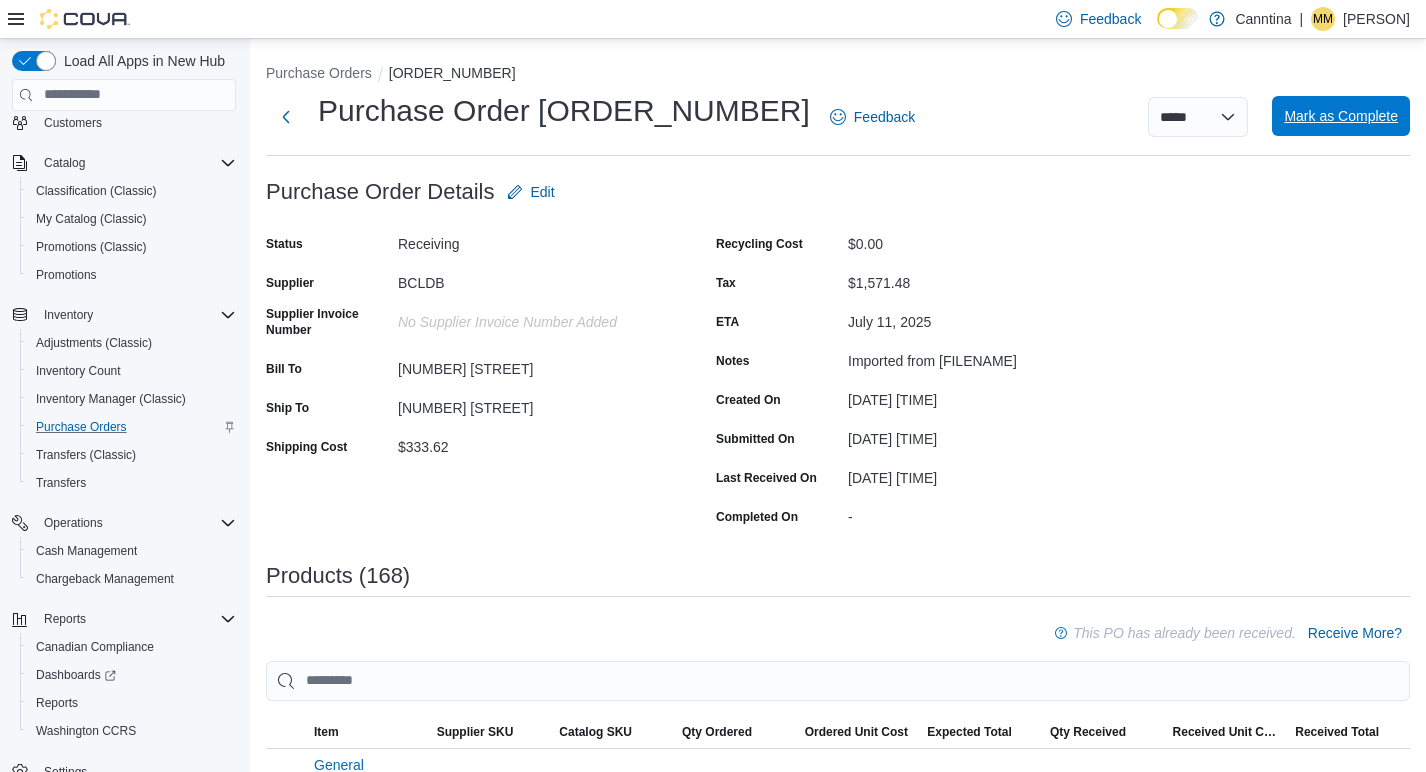 click on "Mark as Complete" at bounding box center (1341, 116) 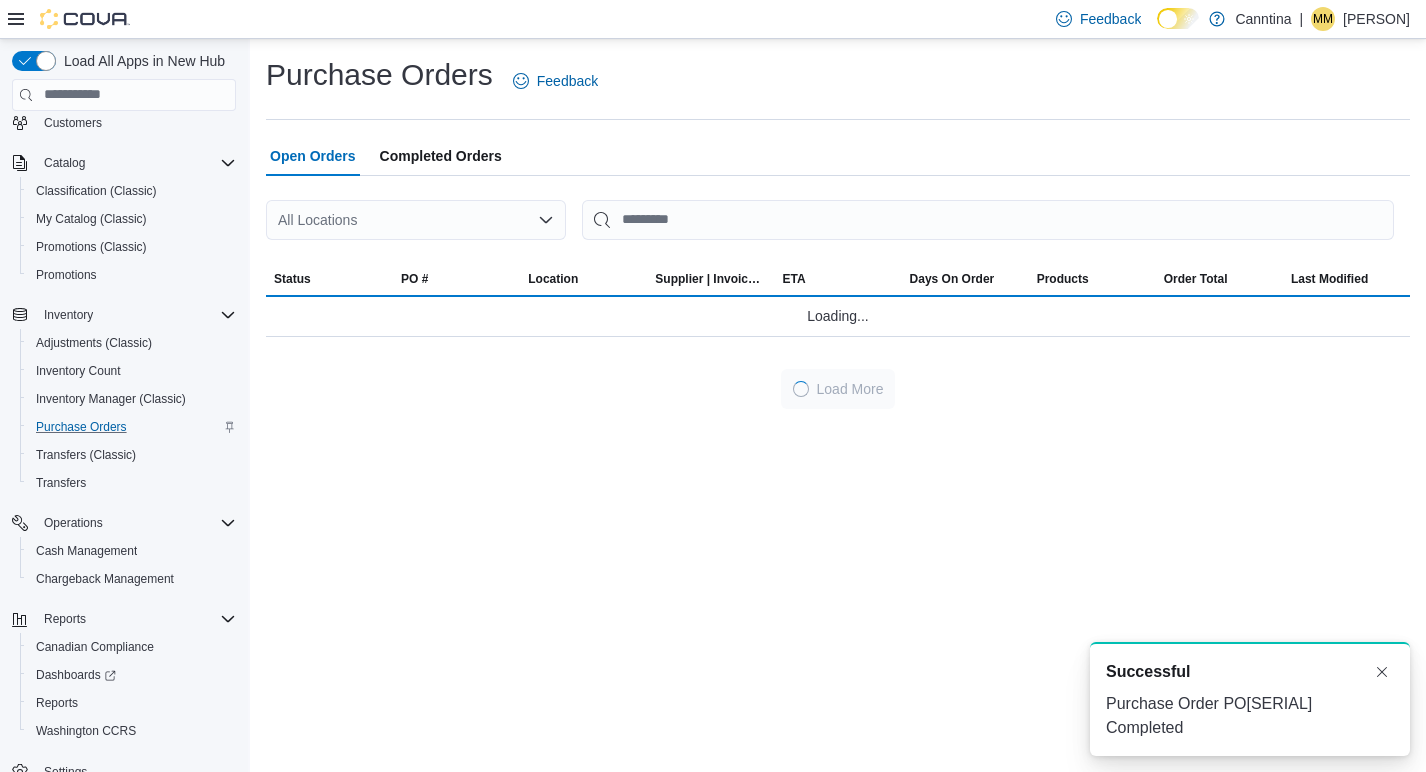 scroll, scrollTop: 0, scrollLeft: 0, axis: both 